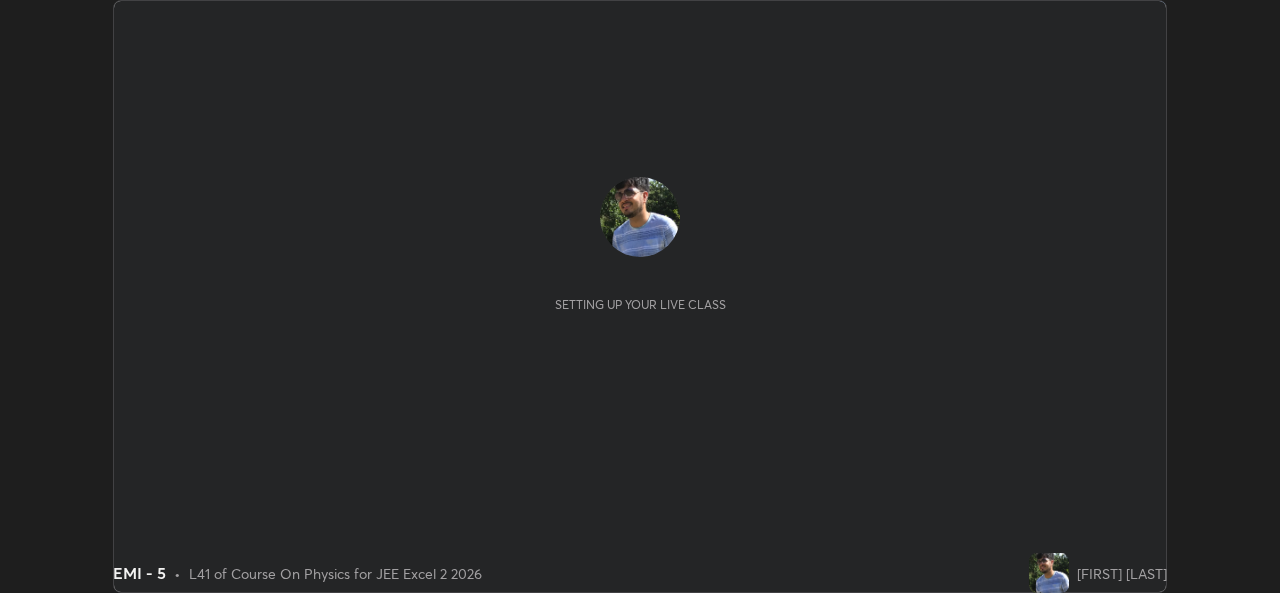 scroll, scrollTop: 0, scrollLeft: 0, axis: both 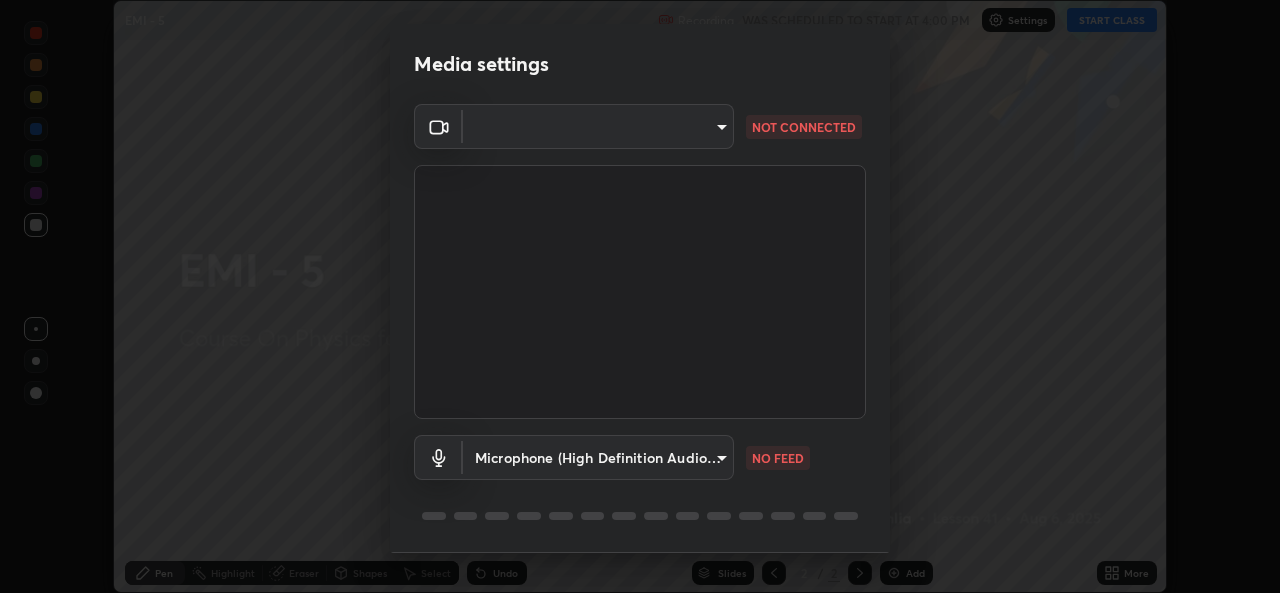 click on "Erase all EMI - 5 Recording WAS SCHEDULED TO START AT  4:00 PM Settings START CLASS Setting up your live class EMI - 5 • L41 of Course On Physics for JEE Excel 2 2026 [FIRST] [LAST] Pen Highlight Eraser Shapes Select Undo Slides 2 / 2 Add More No doubts shared Encourage your learners to ask a doubt for better clarity Report an issue Reason for reporting Buffering Chat not working Audio - Video sync issue Educator video quality low ​ Attach an image Report Media settings ​ NOT CONNECTED Microphone (High Definition Audio Device) [HASH] NO FEED 1 / 5 Next" at bounding box center [640, 296] 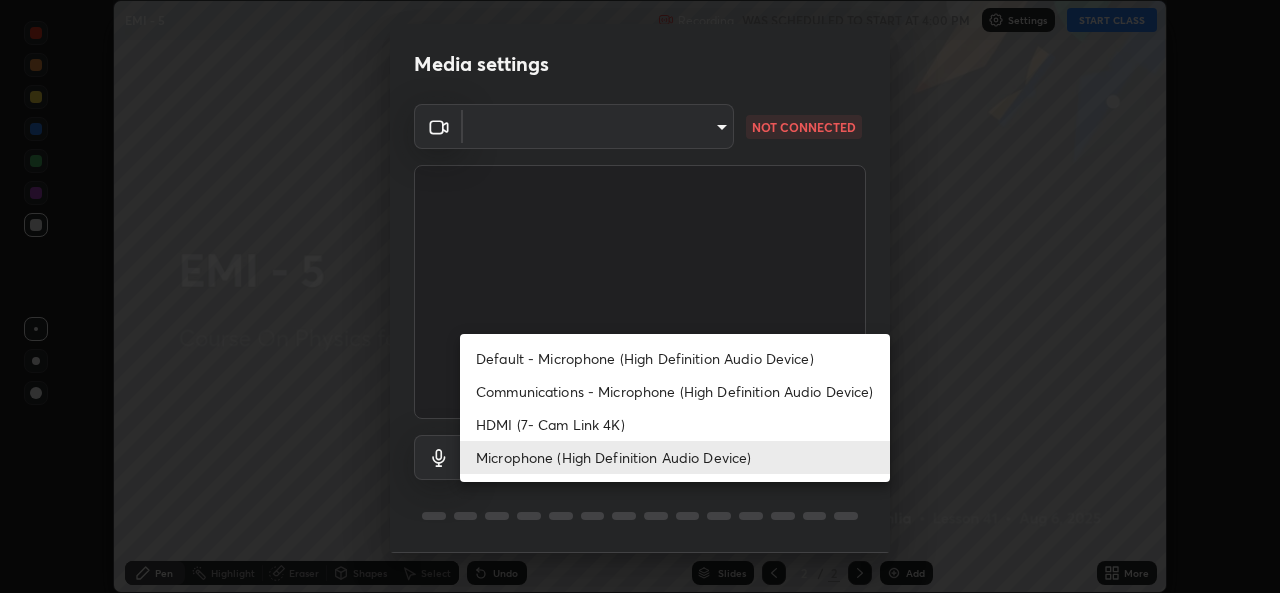 click on "HDMI (7- Cam Link 4K)" at bounding box center (675, 424) 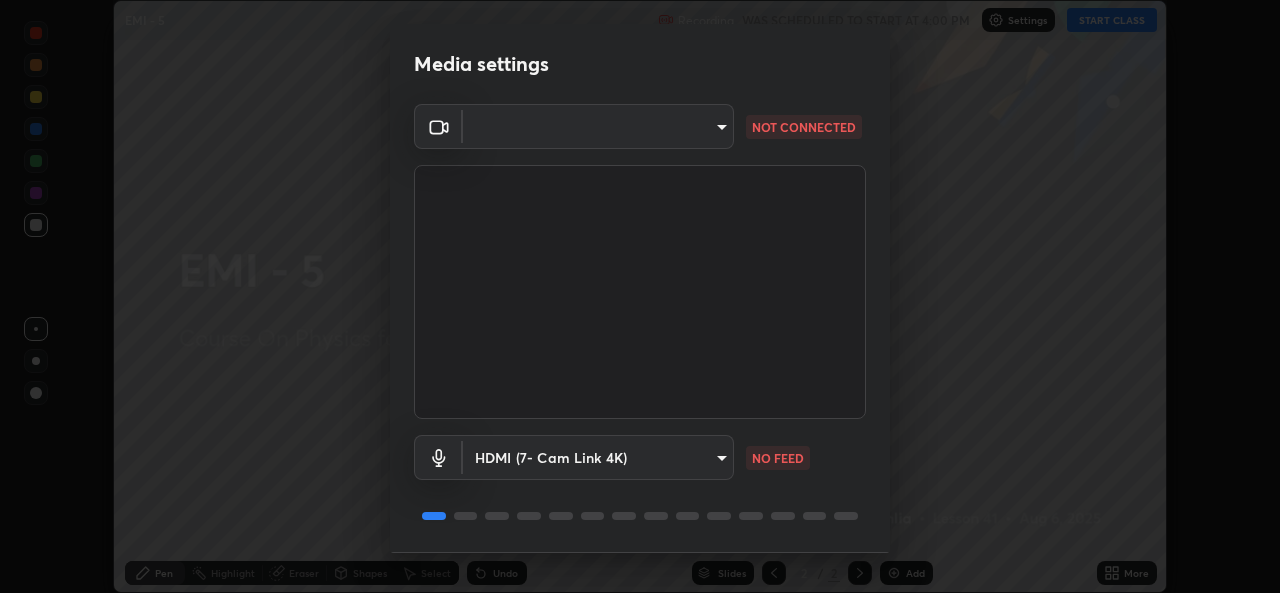 click on "Erase all EMI - 5 Recording WAS SCHEDULED TO START AT  4:00 PM Settings START CLASS Setting up your live class EMI - 5 • L41 of Course On Physics for JEE Excel 2 2026 [FIRST] [LAST] Pen Highlight Eraser Shapes Select Undo Slides 2 / 2 Add More No doubts shared Encourage your learners to ask a doubt for better clarity Report an issue Reason for reporting Buffering Chat not working Audio - Video sync issue Educator video quality low ​ Attach an image Report Media settings ​ NOT CONNECTED HDMI (7- Cam Link 4K) [HASH] NO FEED 1 / 5 Next" at bounding box center (640, 296) 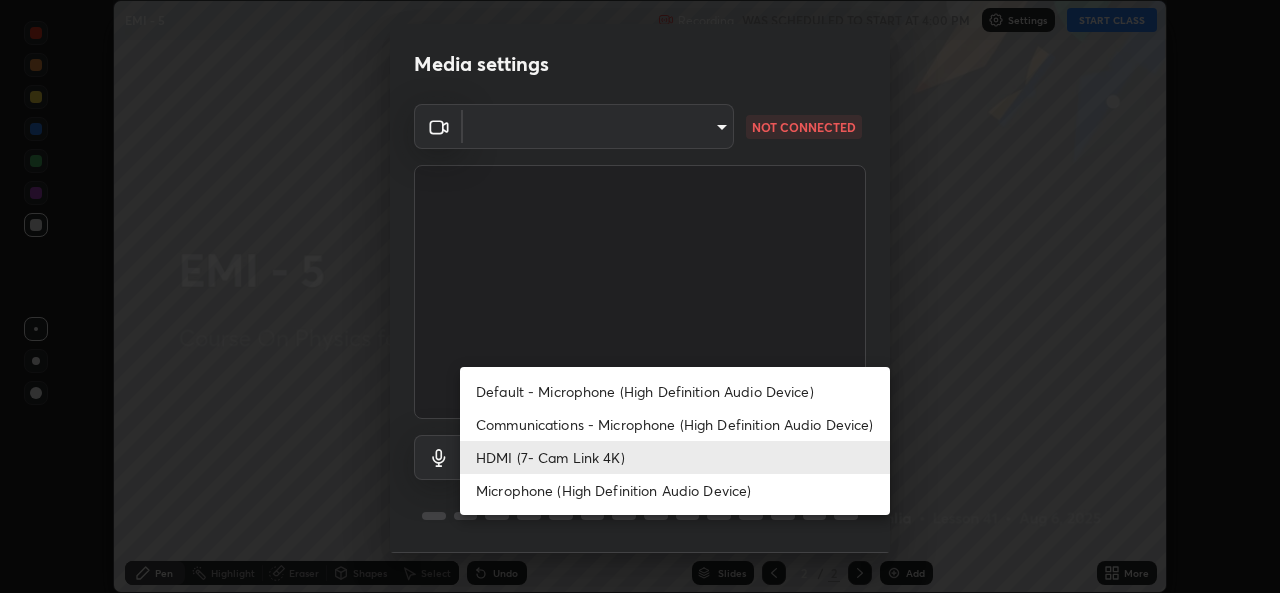 click on "Microphone (High Definition Audio Device)" at bounding box center [675, 490] 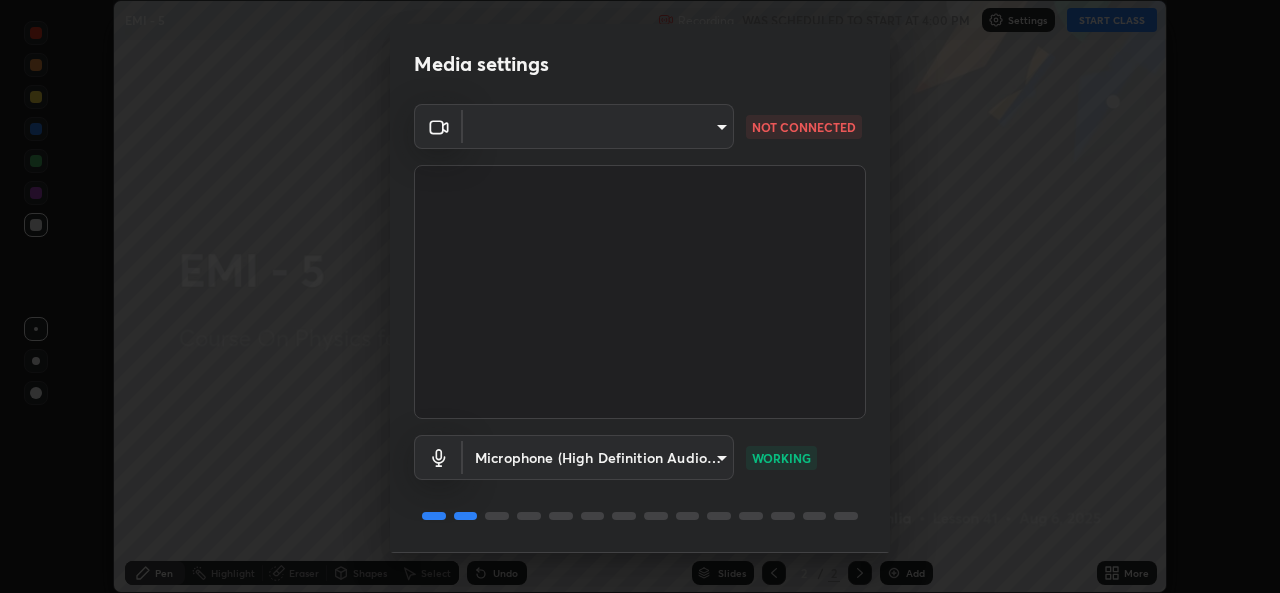 click on "Erase all EMI - 5 Recording WAS SCHEDULED TO START AT  4:00 PM Settings START CLASS Setting up your live class EMI - 5 • L41 of Course On Physics for JEE Excel 2 2026 [FIRST] [LAST] Pen Highlight Eraser Shapes Select Undo Slides 2 / 2 Add More No doubts shared Encourage your learners to ask a doubt for better clarity Report an issue Reason for reporting Buffering Chat not working Audio - Video sync issue Educator video quality low ​ Attach an image Report Media settings ​ NOT CONNECTED Microphone (High Definition Audio Device) [HASH] NO FEED 1 / 5 Next" at bounding box center (640, 296) 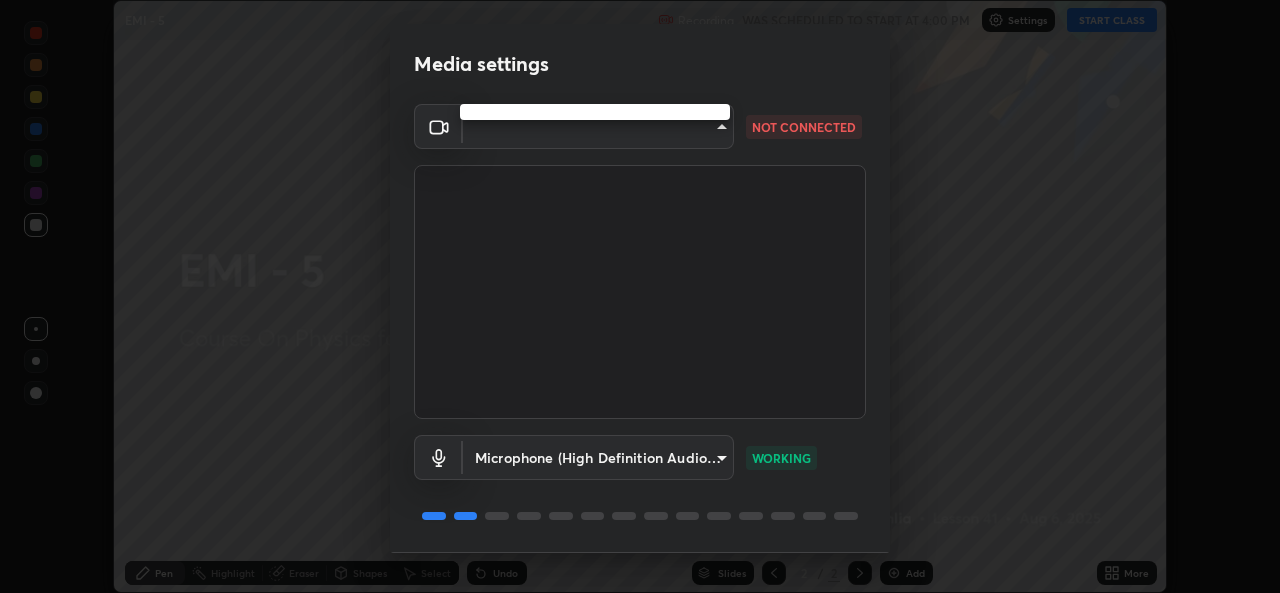 click at bounding box center (640, 296) 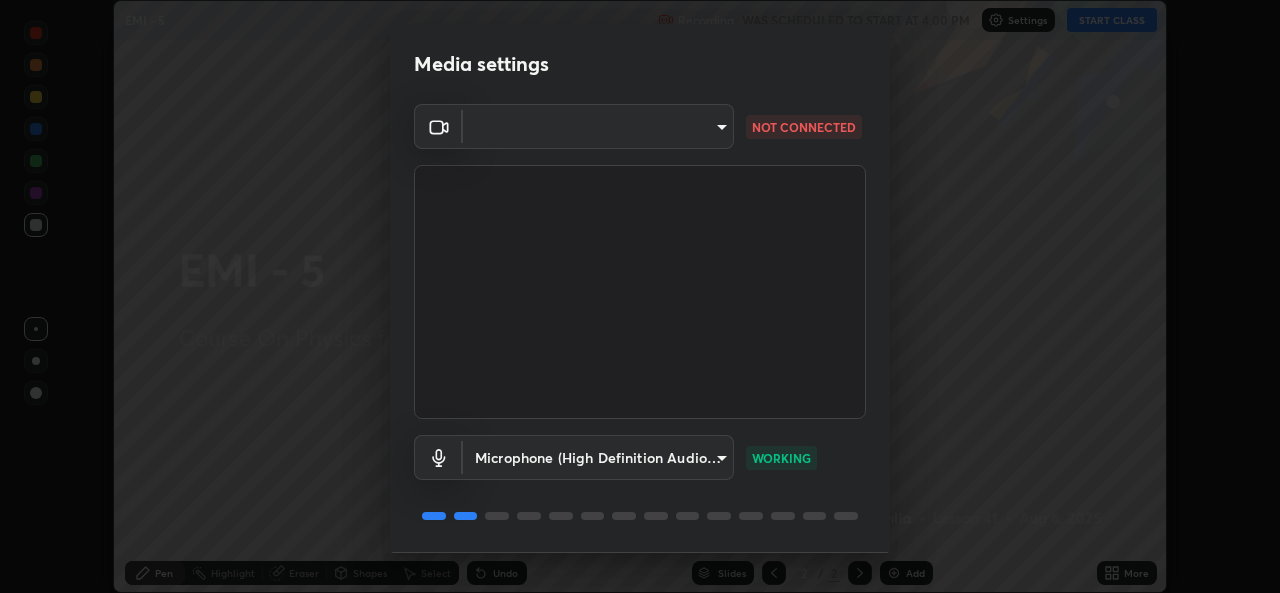 click on "Erase all EMI - 5 Recording WAS SCHEDULED TO START AT  4:00 PM Settings START CLASS Setting up your live class EMI - 5 • L41 of Course On Physics for JEE Excel 2 2026 [FIRST] [LAST] Pen Highlight Eraser Shapes Select Undo Slides 2 / 2 Add More No doubts shared Encourage your learners to ask a doubt for better clarity Report an issue Reason for reporting Buffering Chat not working Audio - Video sync issue Educator video quality low ​ Attach an image Report Media settings ​ NOT CONNECTED Microphone (High Definition Audio Device) [HASH] NO FEED 1 / 5 Next" at bounding box center [640, 296] 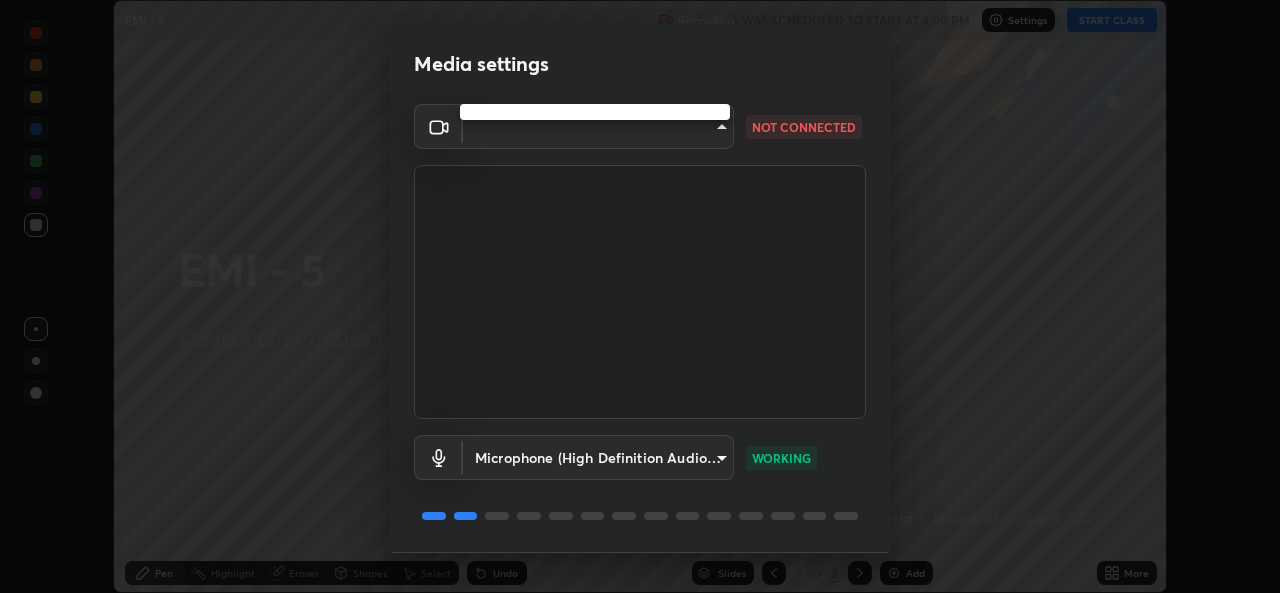 click at bounding box center (640, 296) 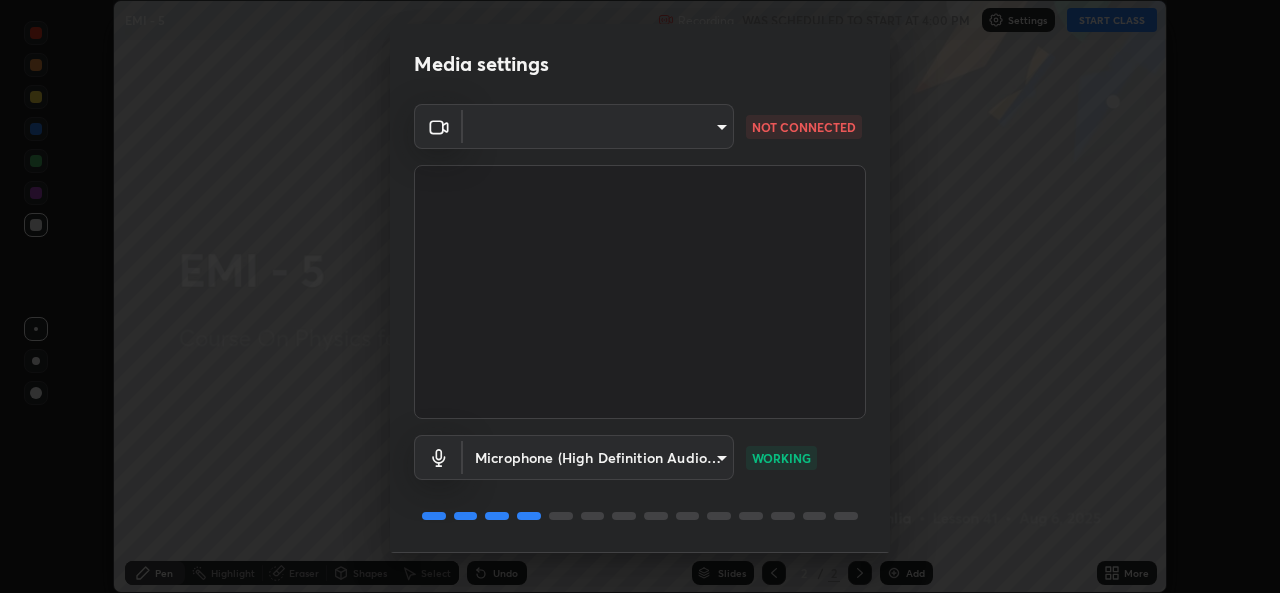click on "Erase all EMI - 5 Recording WAS SCHEDULED TO START AT  4:00 PM Settings START CLASS Setting up your live class EMI - 5 • L41 of Course On Physics for JEE Excel 2 2026 [FIRST] [LAST] Pen Highlight Eraser Shapes Select Undo Slides 2 / 2 Add More No doubts shared Encourage your learners to ask a doubt for better clarity Report an issue Reason for reporting Buffering Chat not working Audio - Video sync issue Educator video quality low ​ Attach an image Report Media settings ​ NOT CONNECTED Microphone (High Definition Audio Device) [HASH] NO FEED 1 / 5 Next" at bounding box center (640, 296) 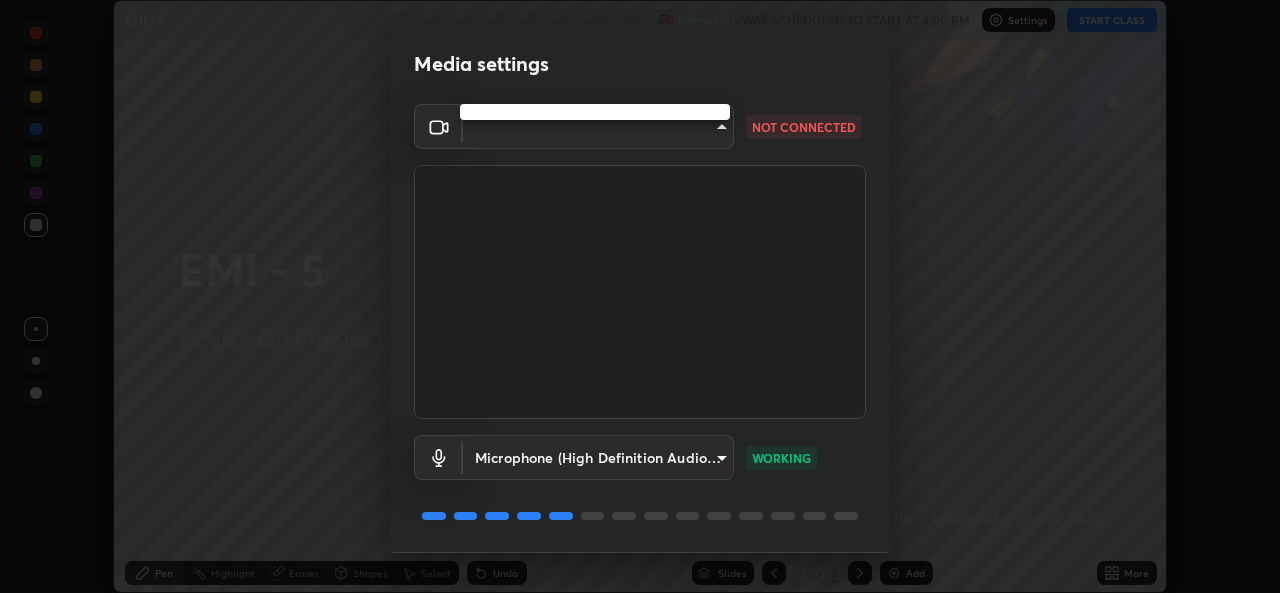 click at bounding box center (595, 112) 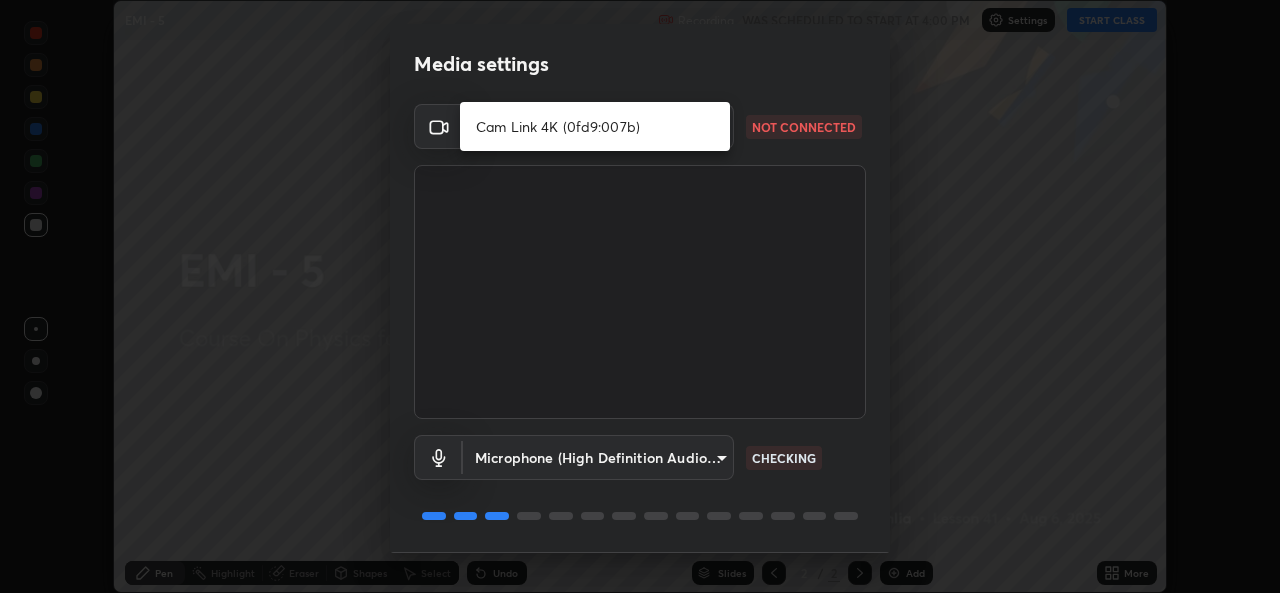 click on "Cam Link 4K (0fd9:007b)" at bounding box center [595, 126] 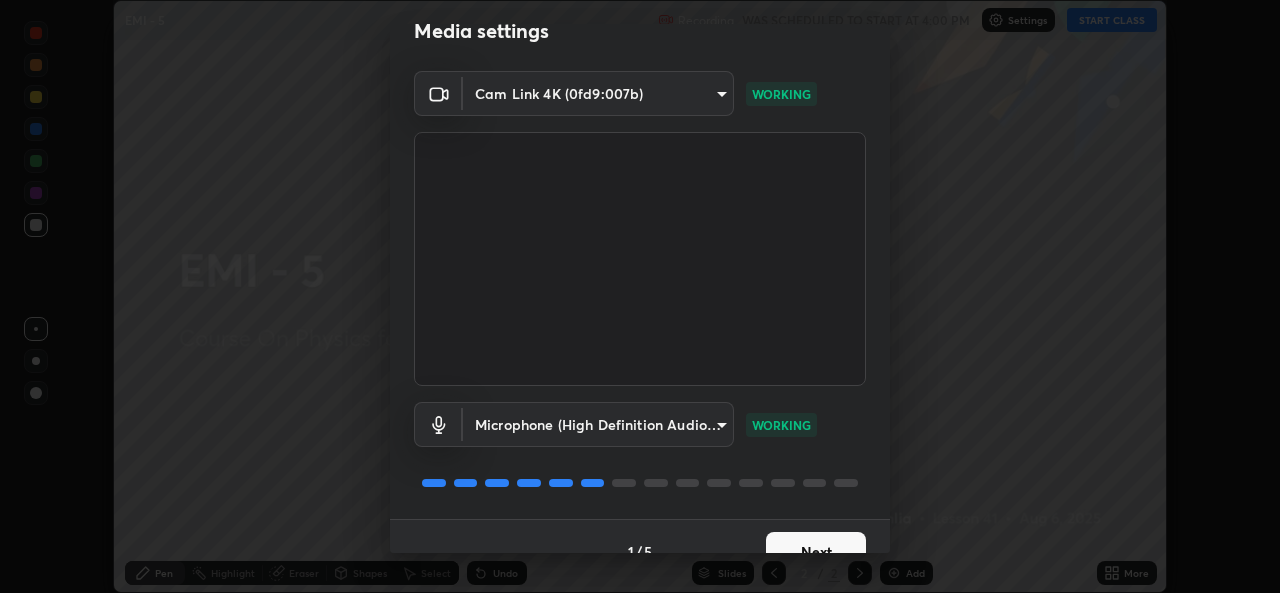 scroll, scrollTop: 63, scrollLeft: 0, axis: vertical 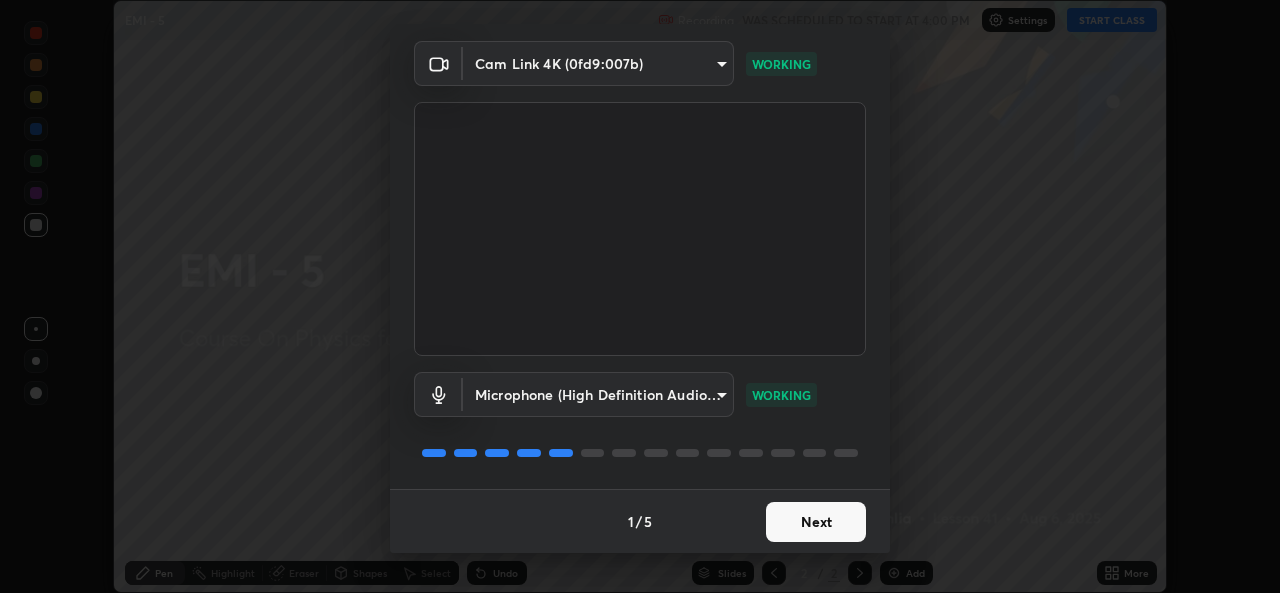 click on "Next" at bounding box center (816, 522) 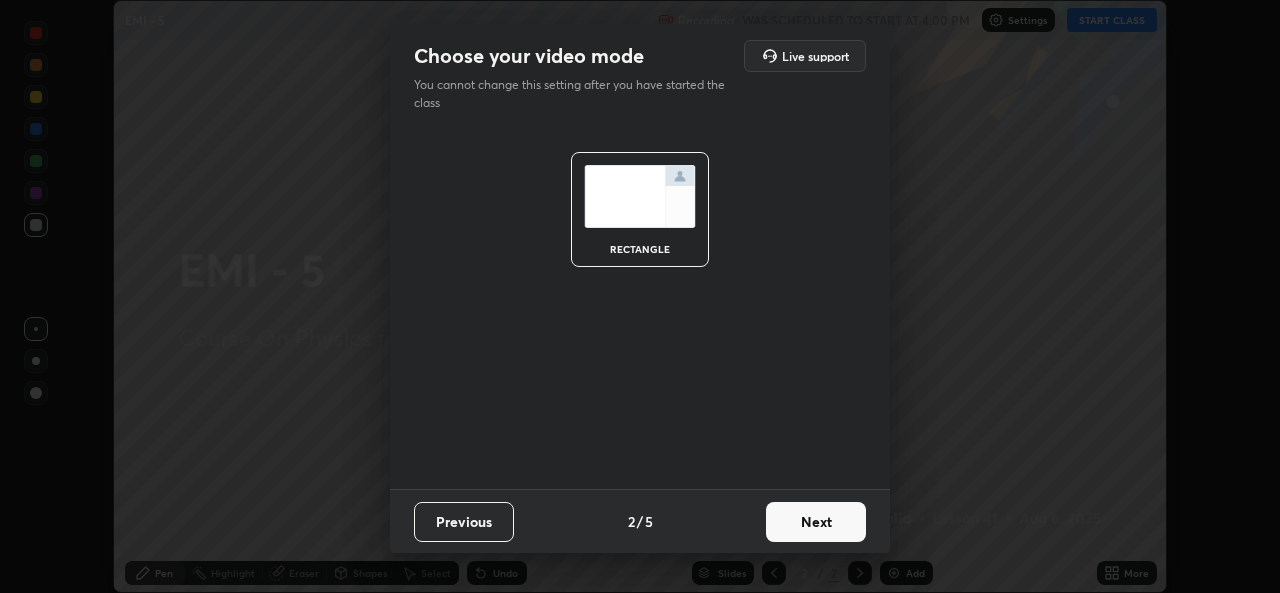 click on "Next" at bounding box center [816, 522] 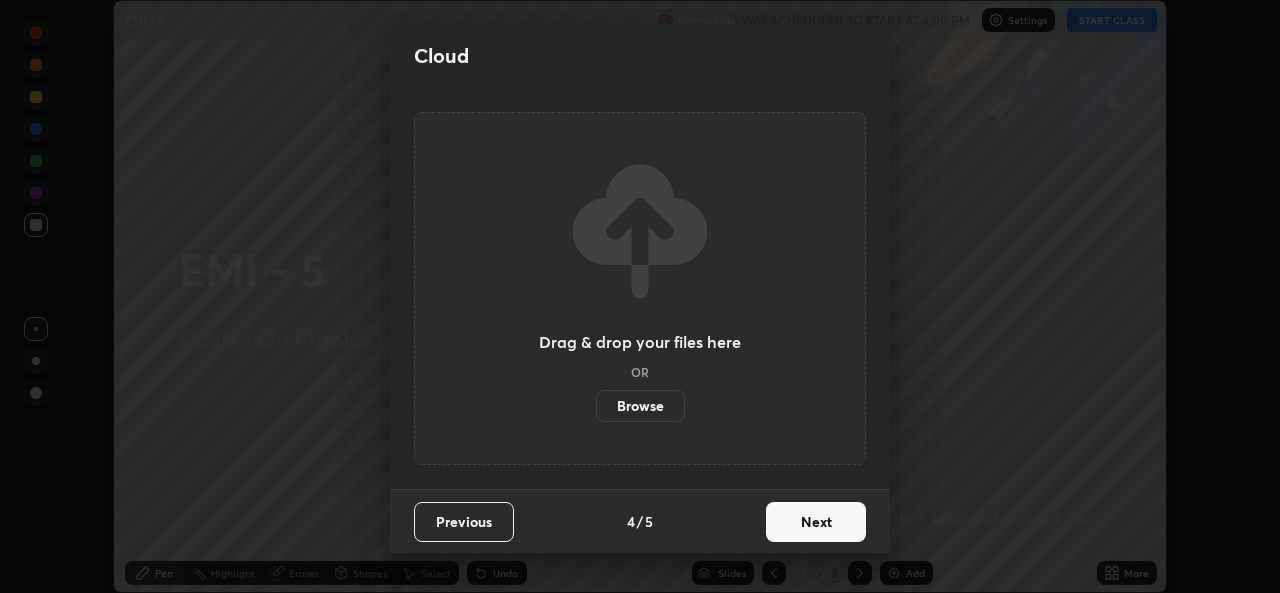 click on "Next" at bounding box center [816, 522] 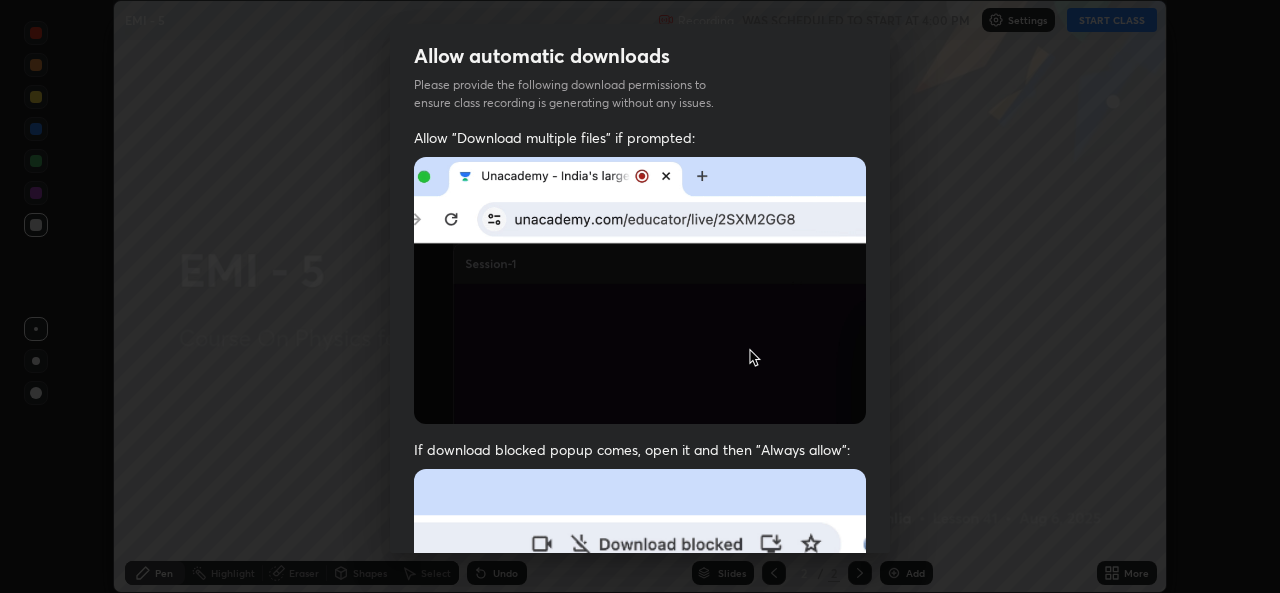 click at bounding box center (640, 687) 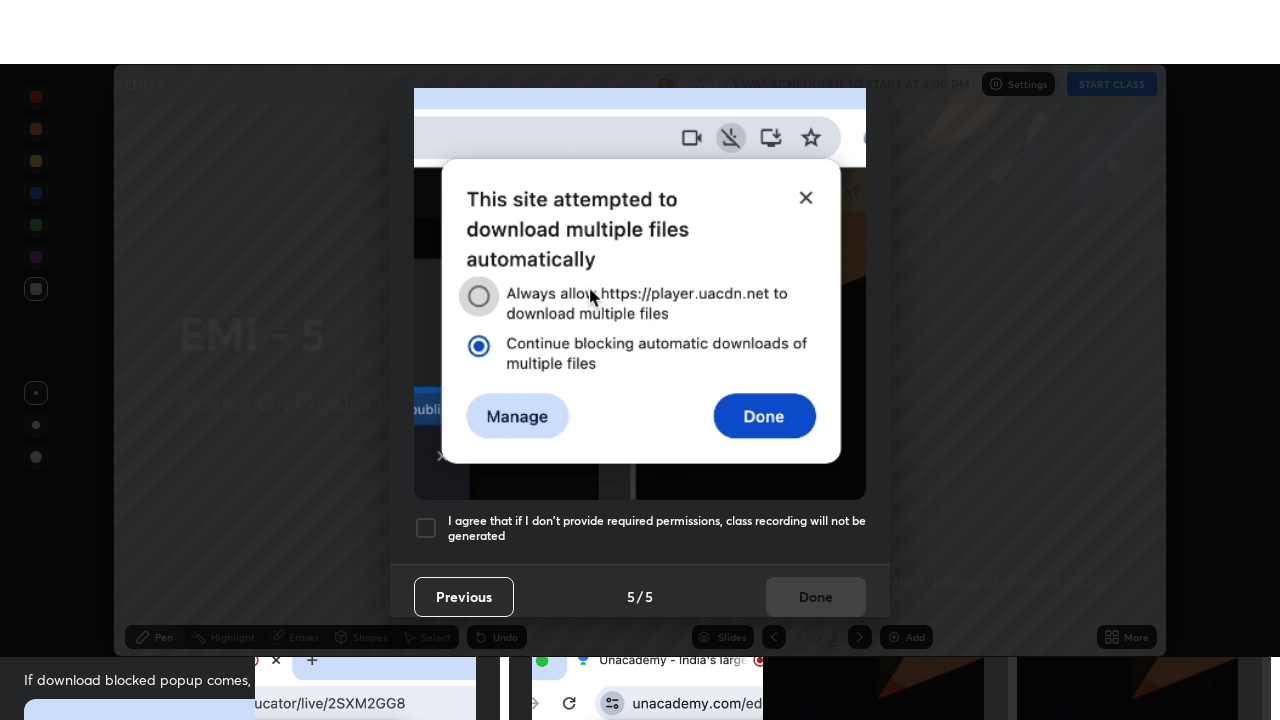 scroll, scrollTop: 471, scrollLeft: 0, axis: vertical 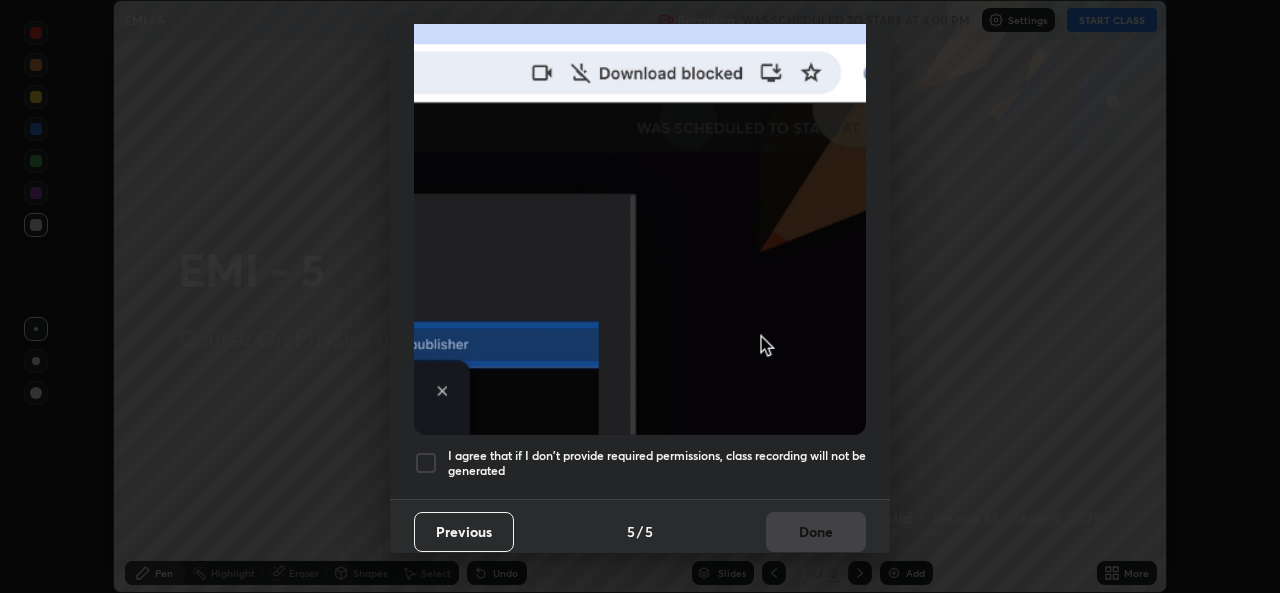 click on "I agree that if I don't provide required permissions, class recording will not be generated" at bounding box center [657, 463] 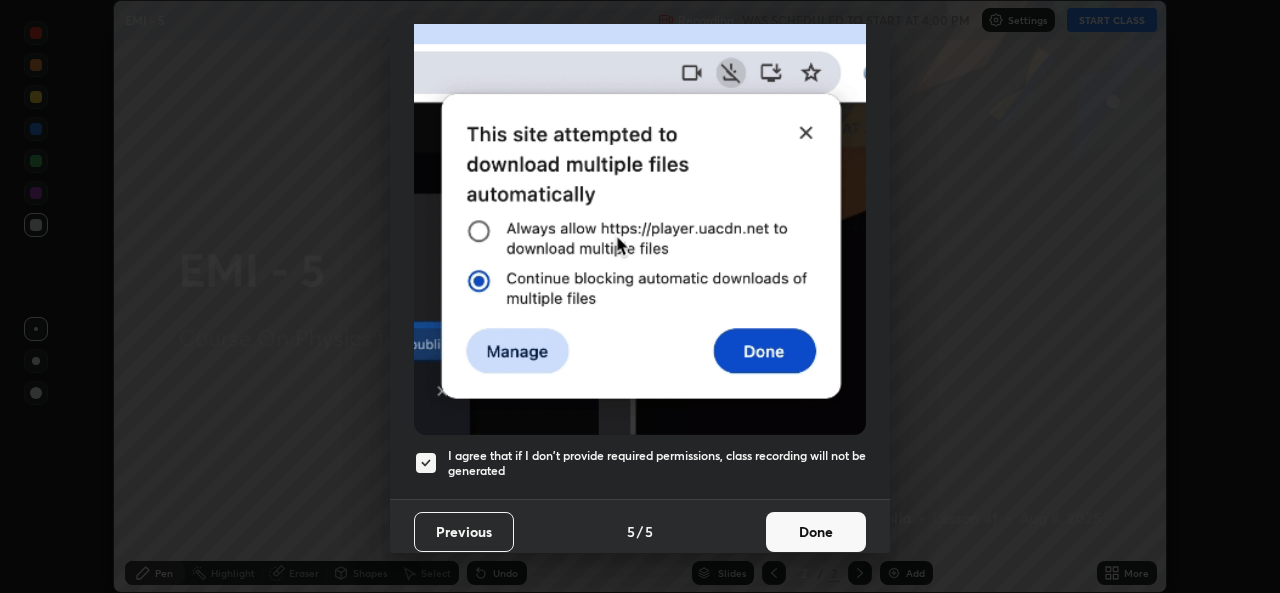 click on "Done" at bounding box center (816, 532) 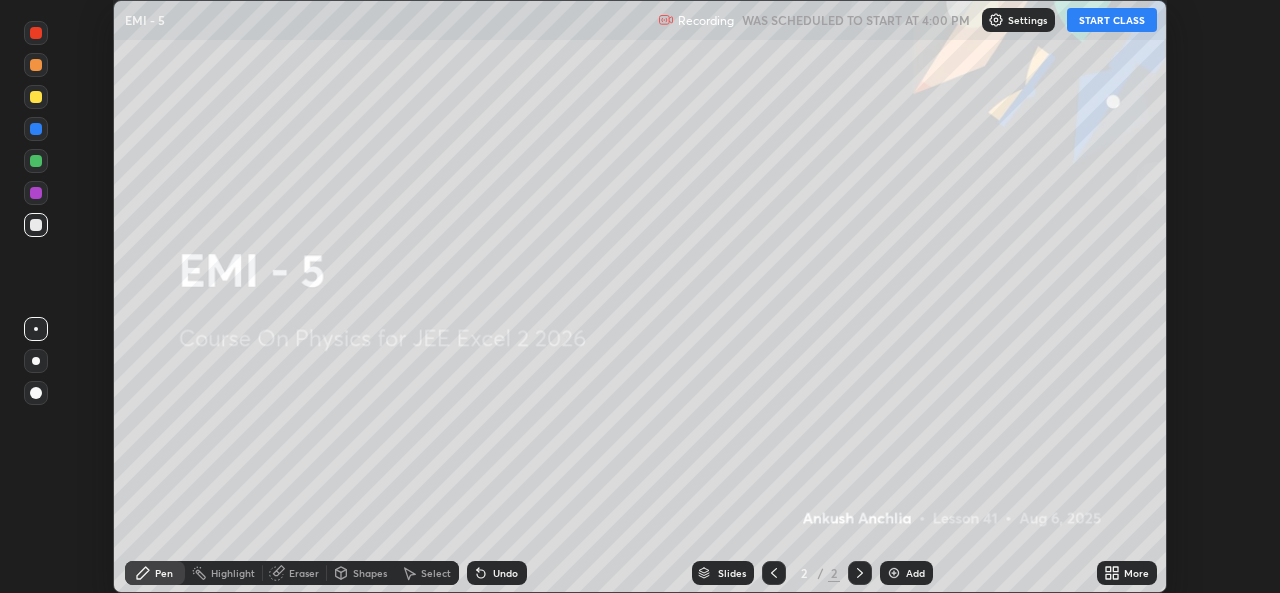 click on "START CLASS" at bounding box center [1112, 20] 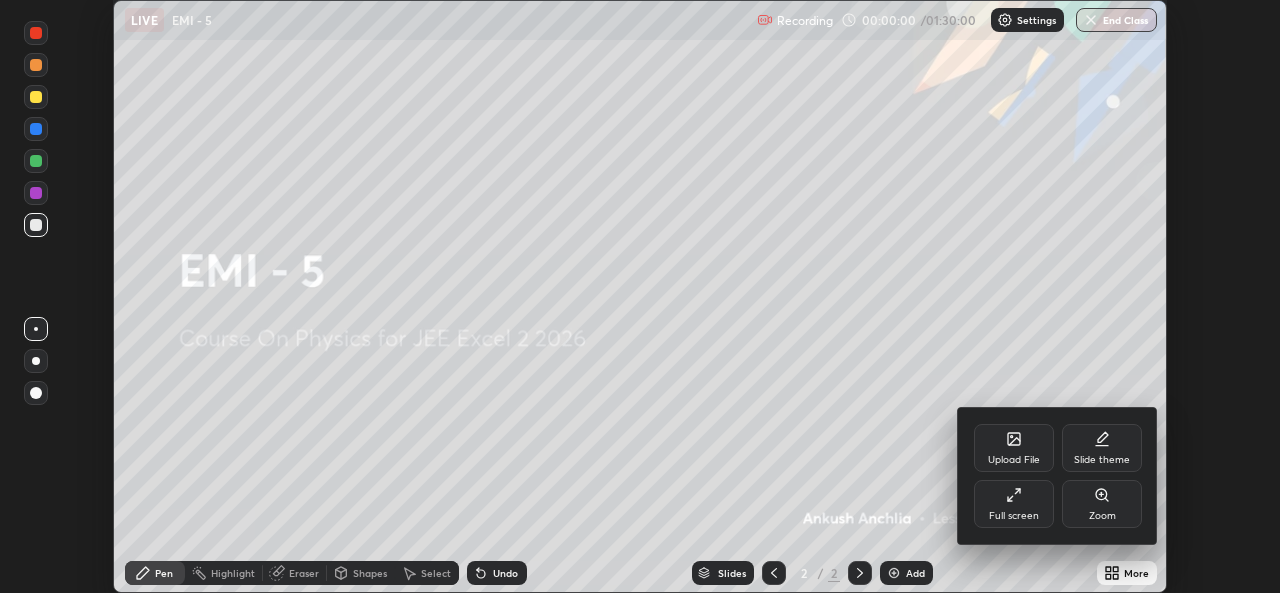 click on "Full screen" at bounding box center [1014, 504] 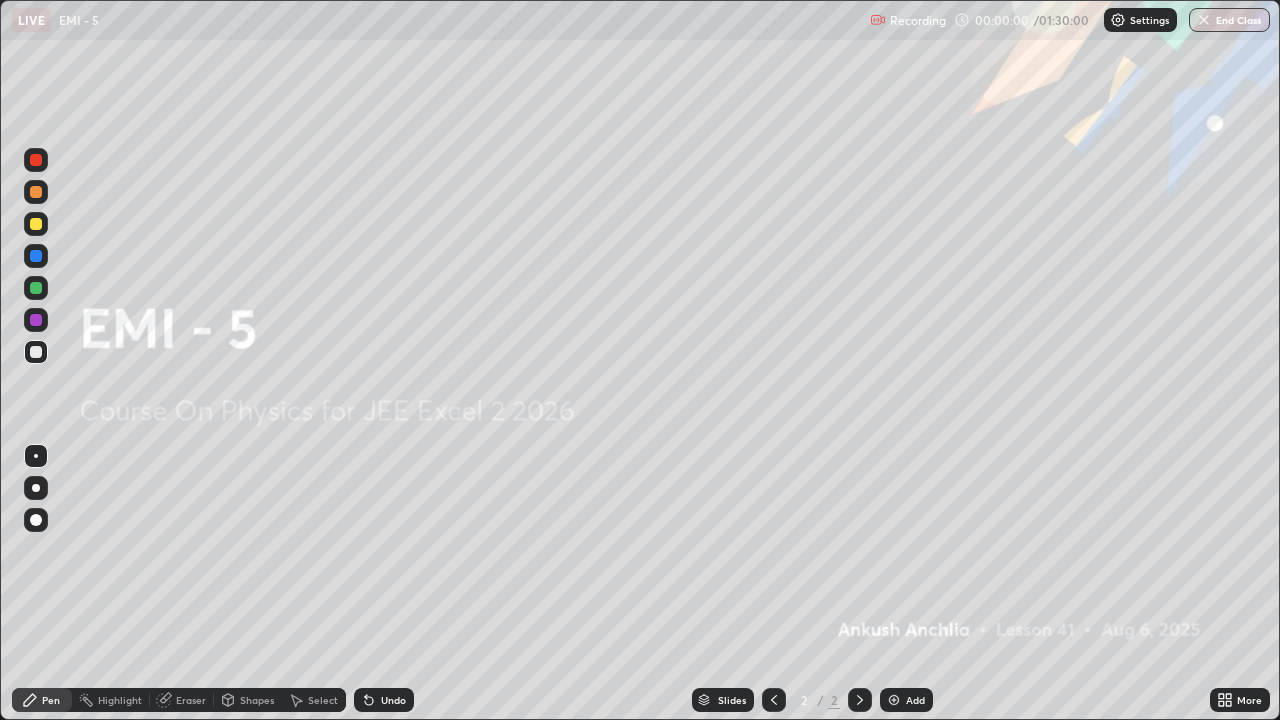 scroll, scrollTop: 99280, scrollLeft: 98720, axis: both 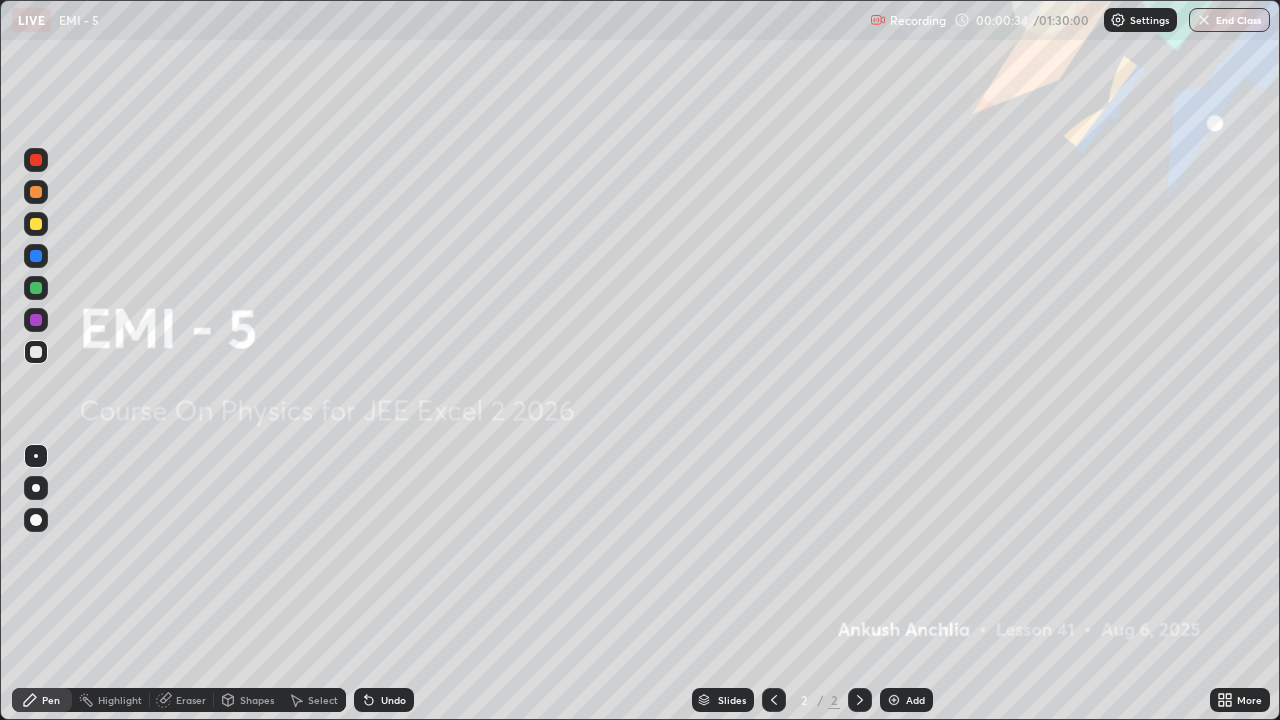 click at bounding box center [894, 700] 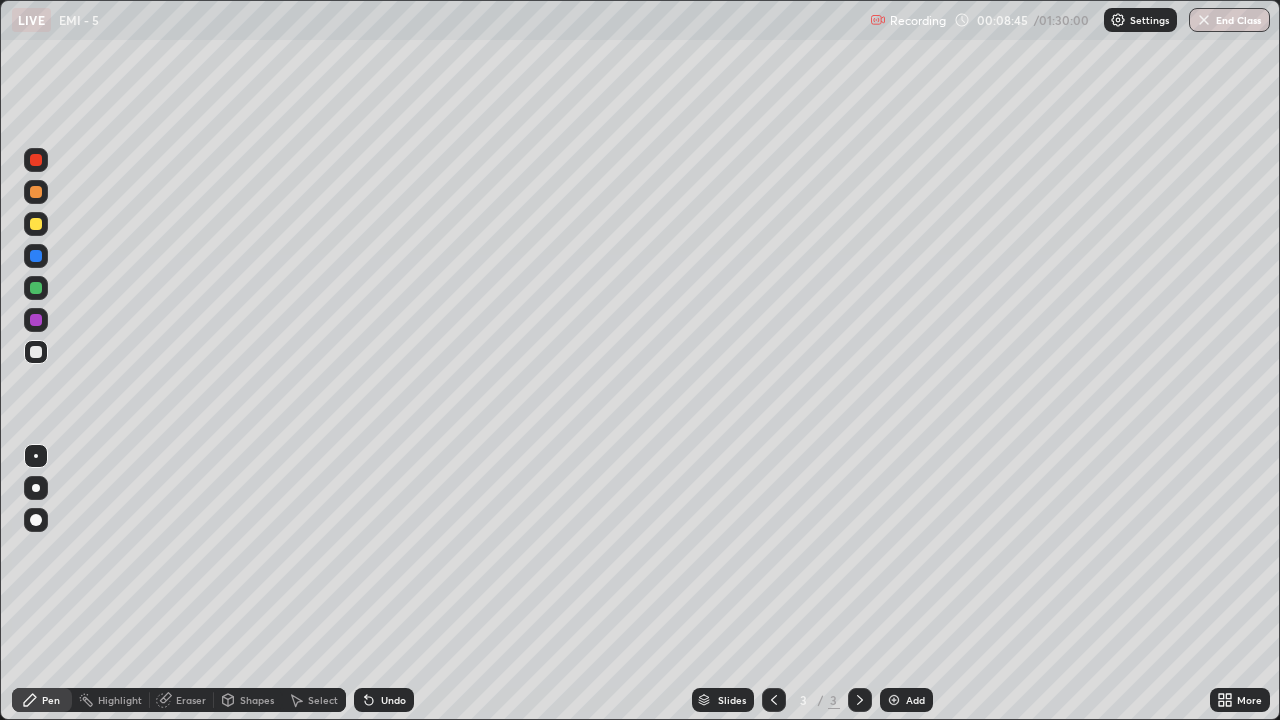 click on "Add" at bounding box center (915, 700) 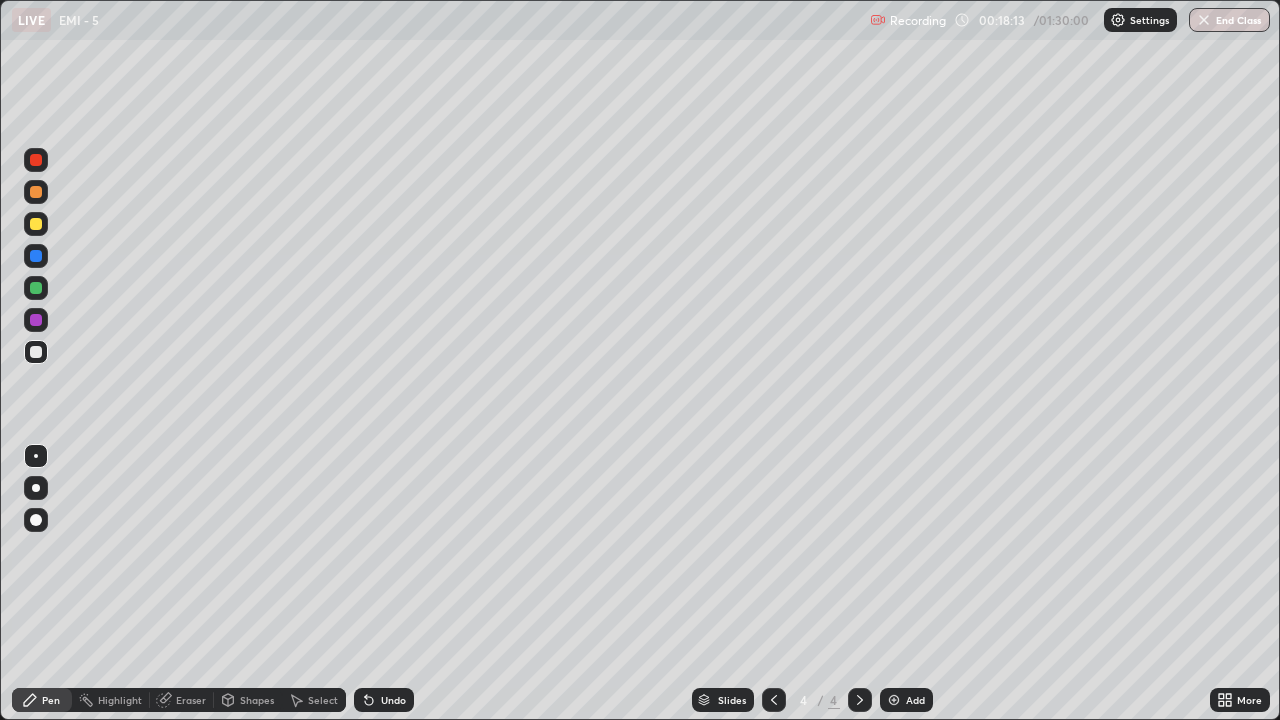 click on "Add" at bounding box center [915, 700] 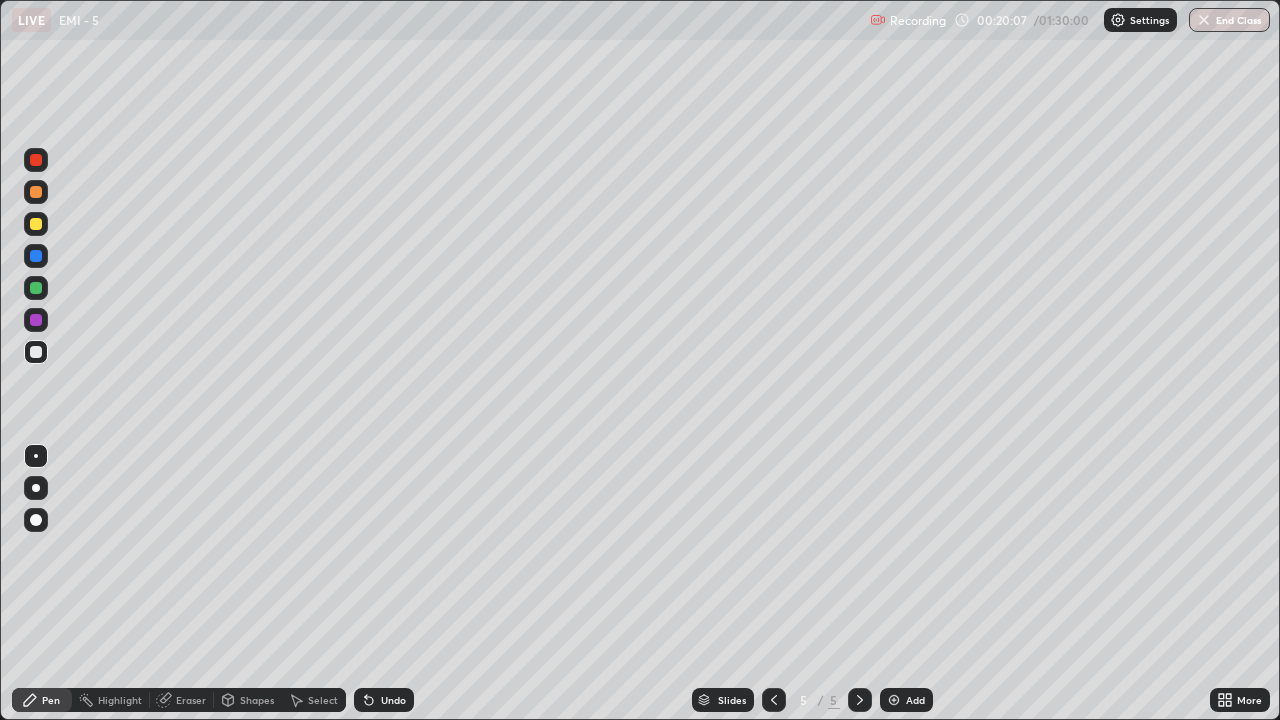click on "Add" at bounding box center (915, 700) 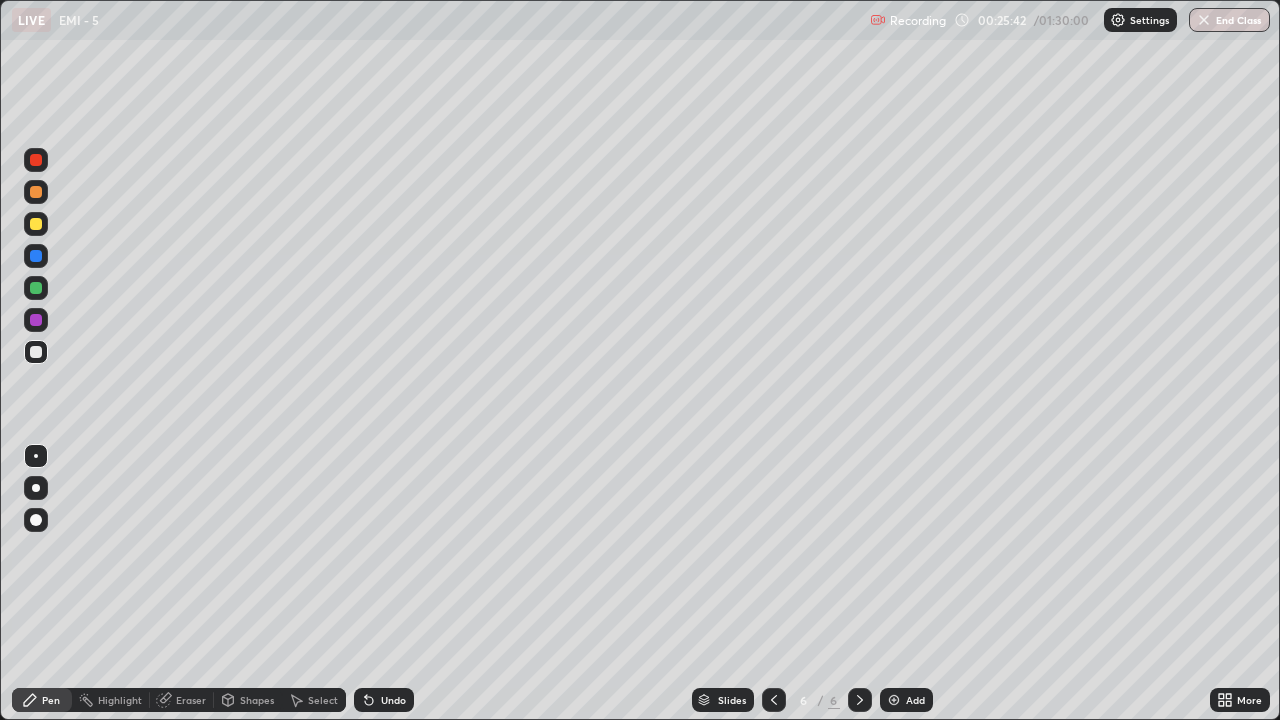 click at bounding box center [36, 160] 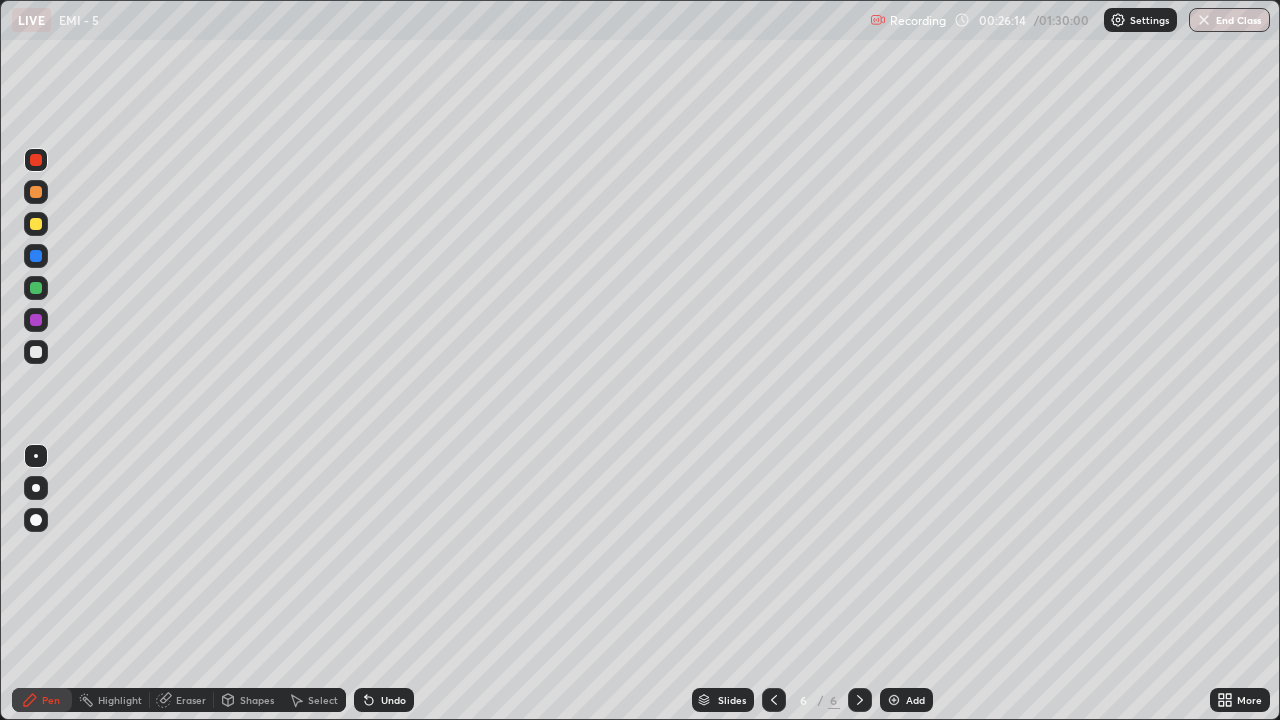 click on "Eraser" at bounding box center [182, 700] 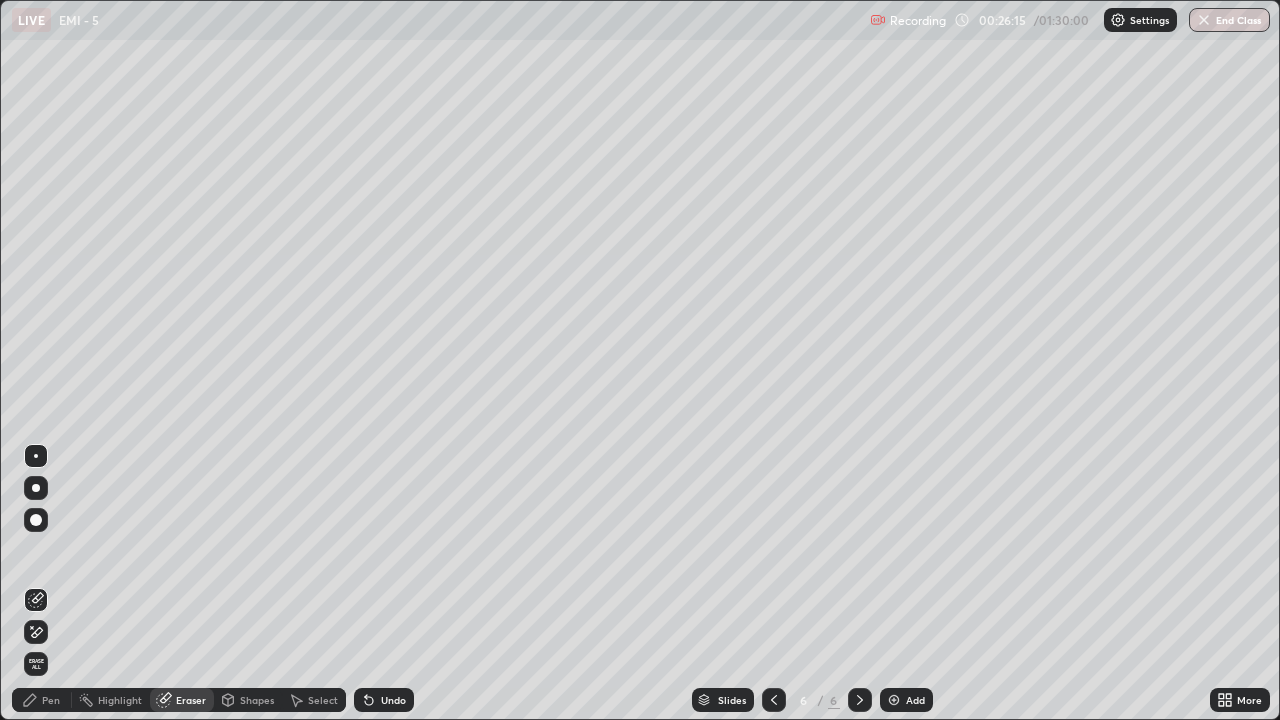 click 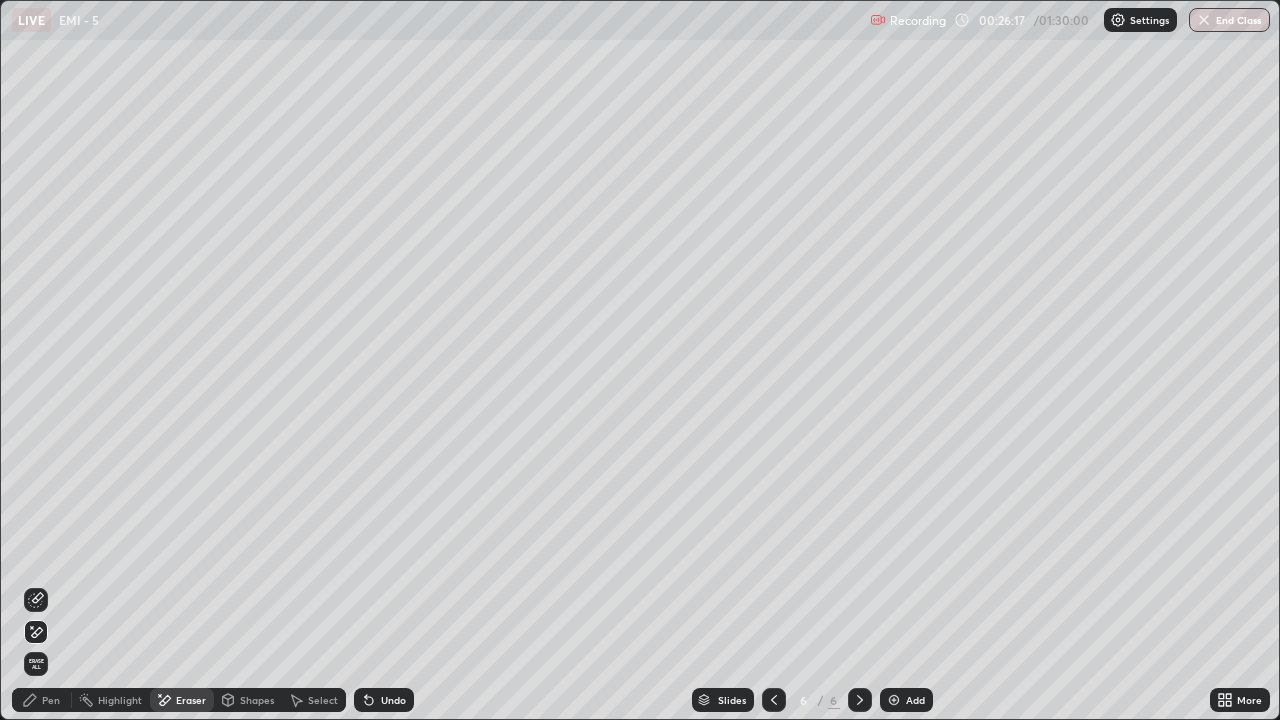 click on "Pen" at bounding box center (42, 700) 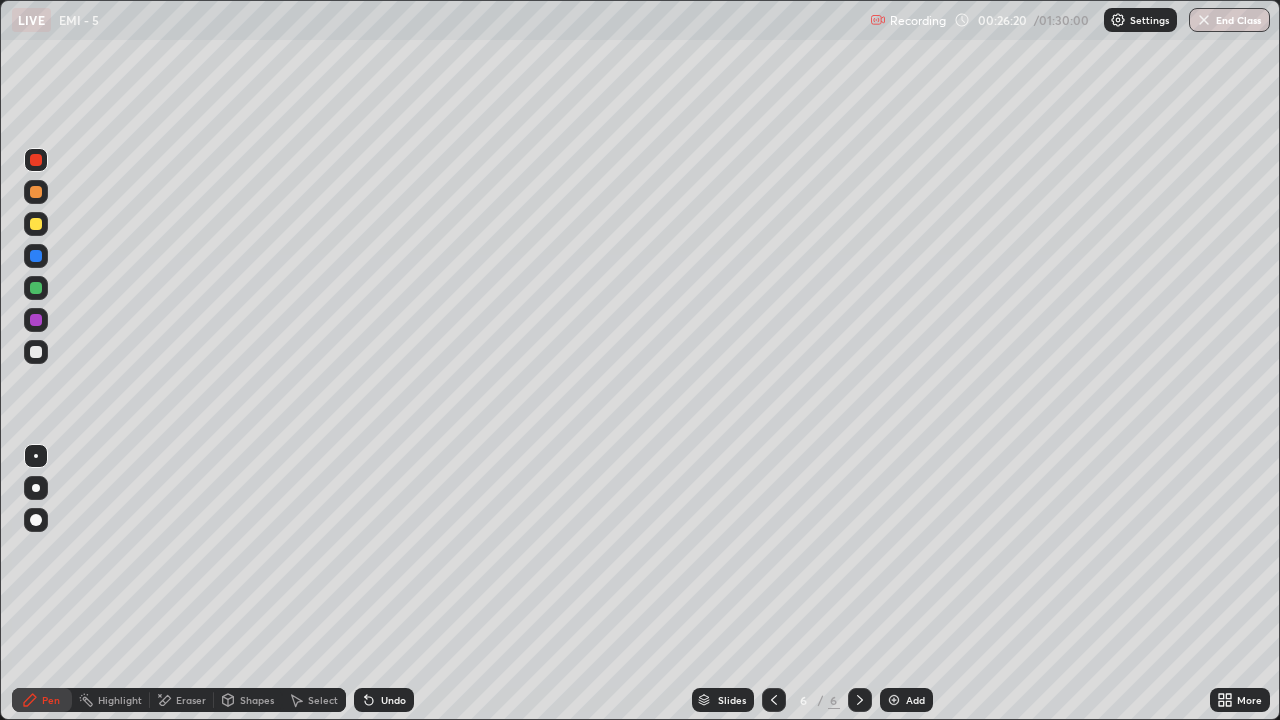 click on "Undo" at bounding box center [393, 700] 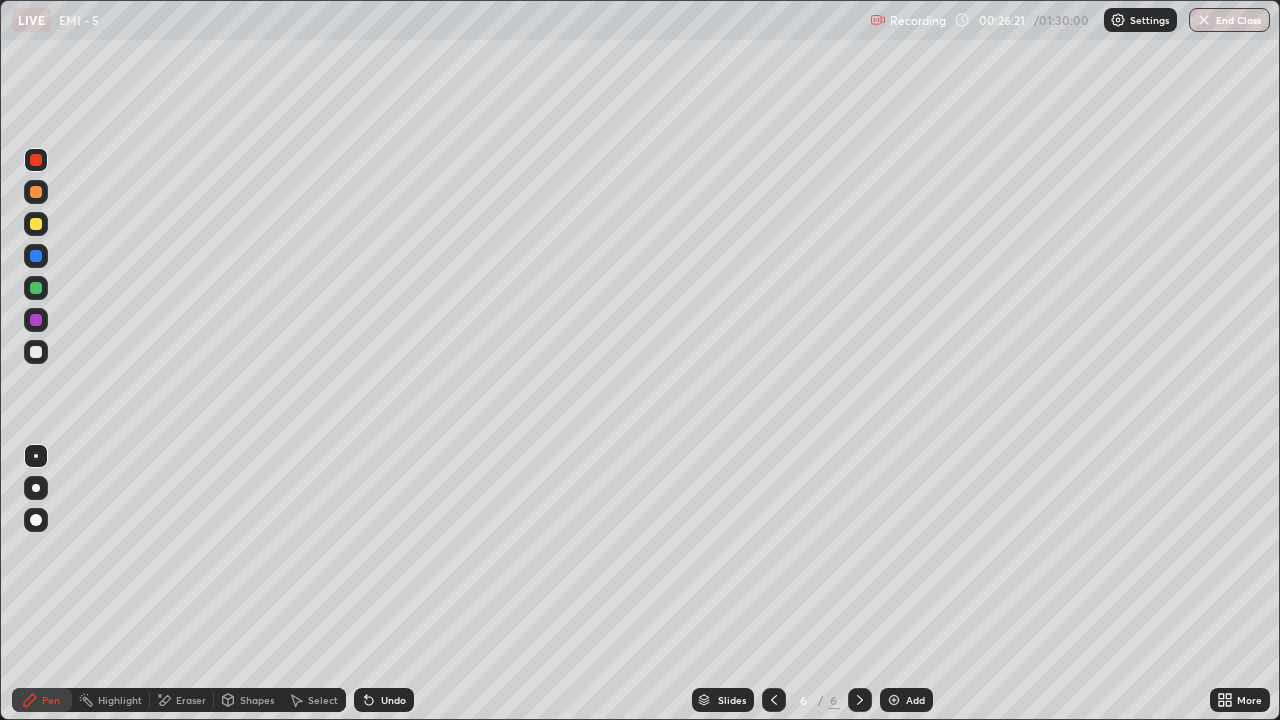 click at bounding box center [36, 352] 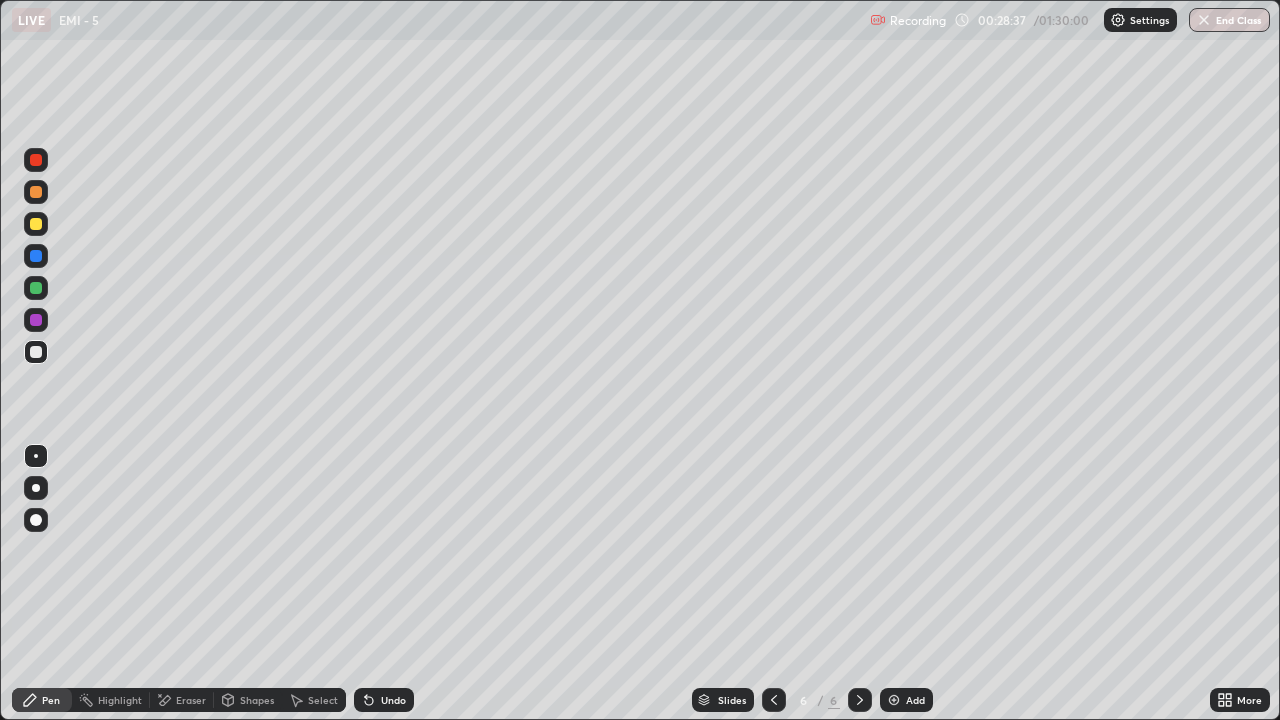 click at bounding box center [36, 160] 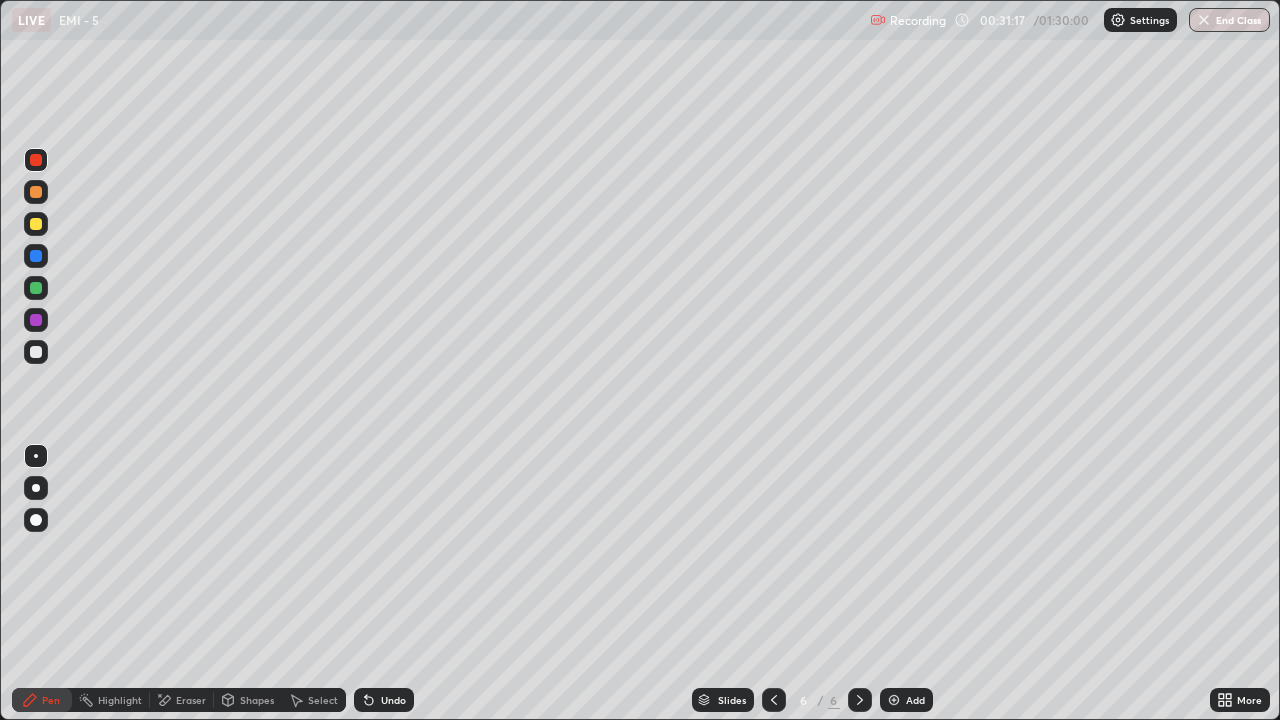 click at bounding box center (36, 160) 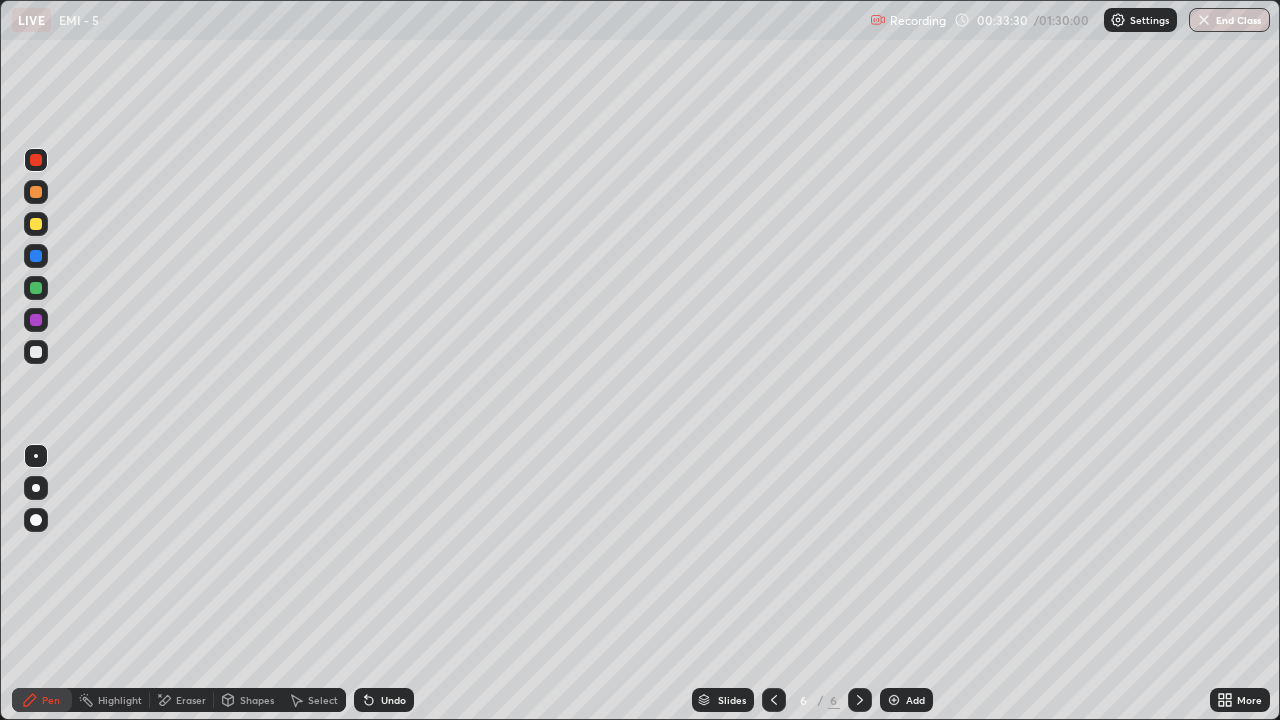 click at bounding box center [894, 700] 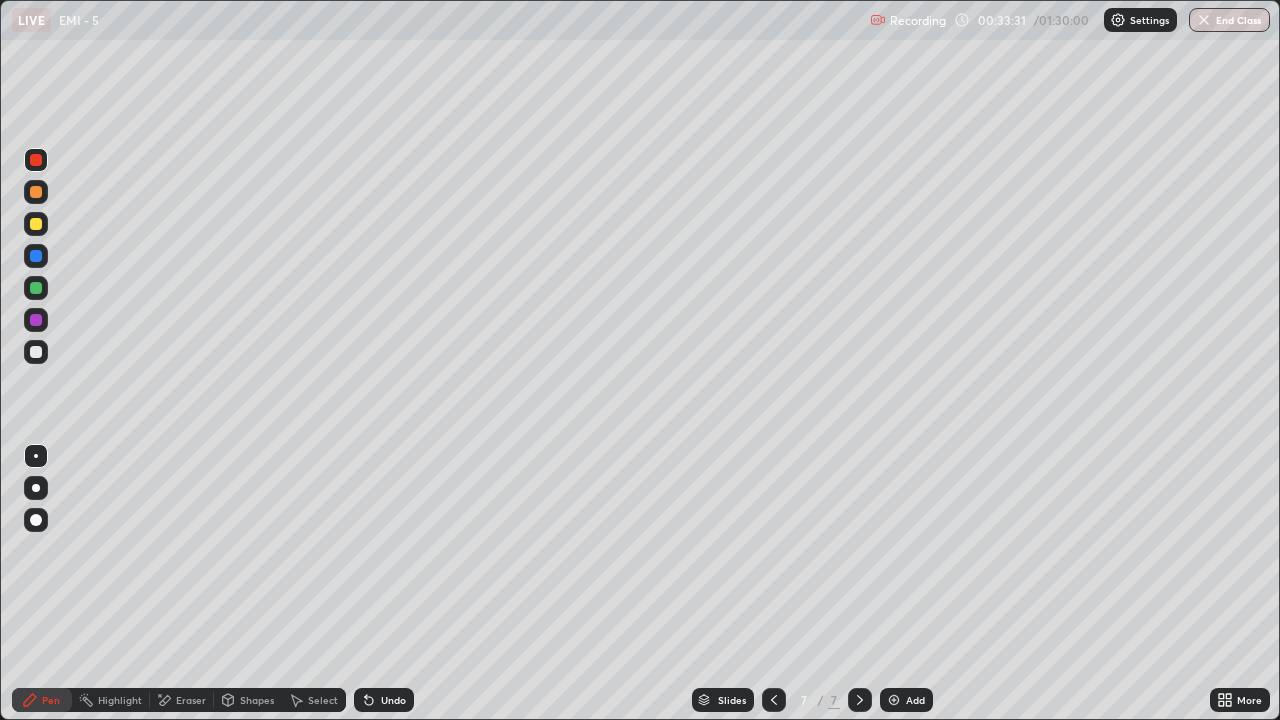 click at bounding box center [36, 352] 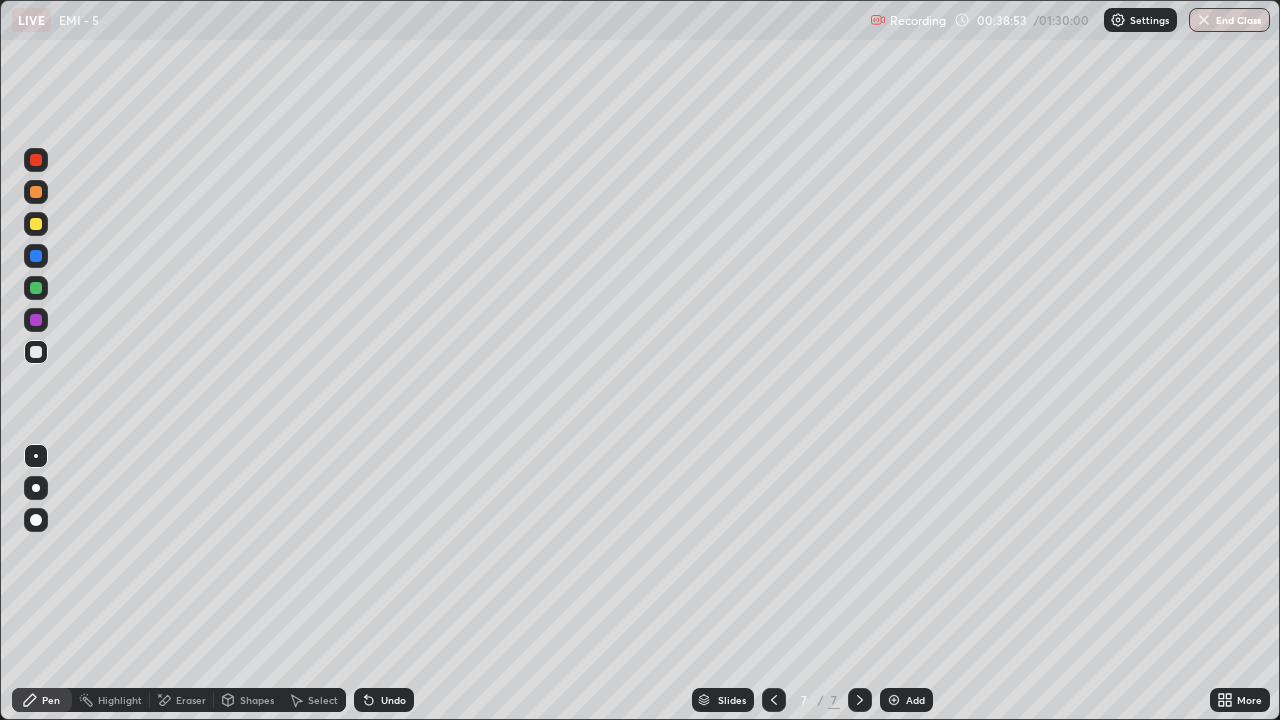 click on "Eraser" at bounding box center (191, 700) 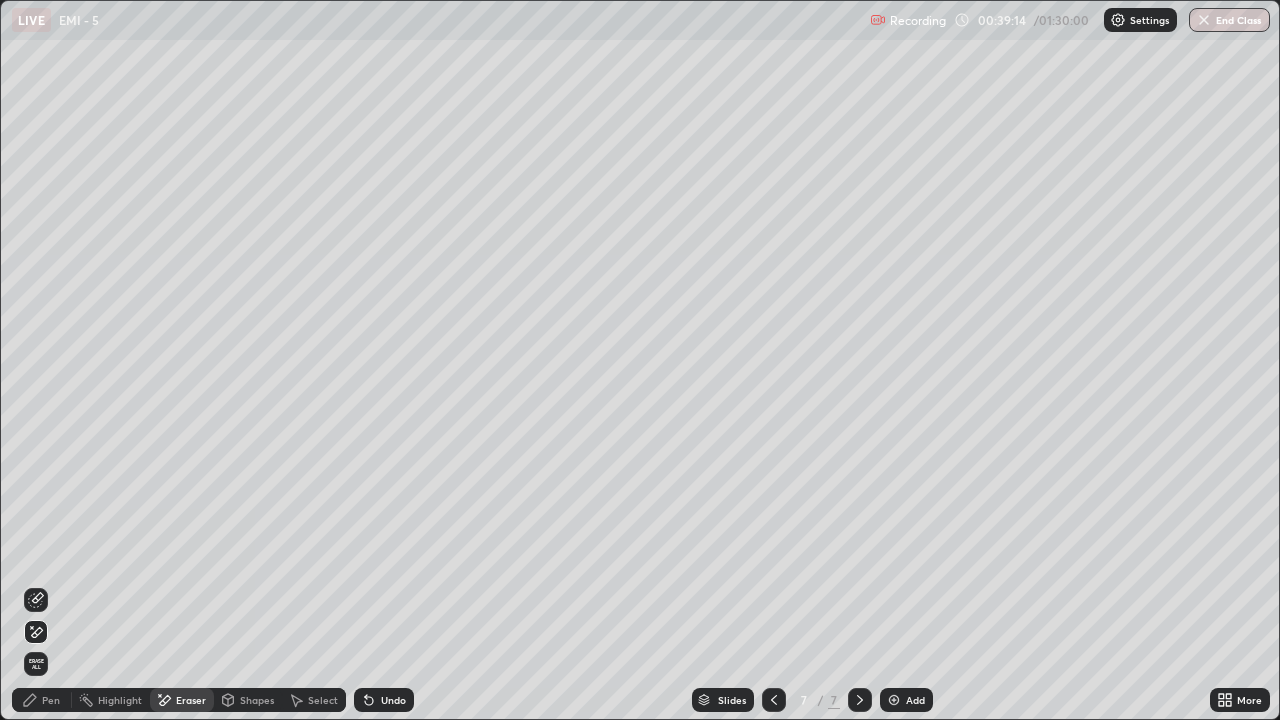 click on "Pen" at bounding box center [51, 700] 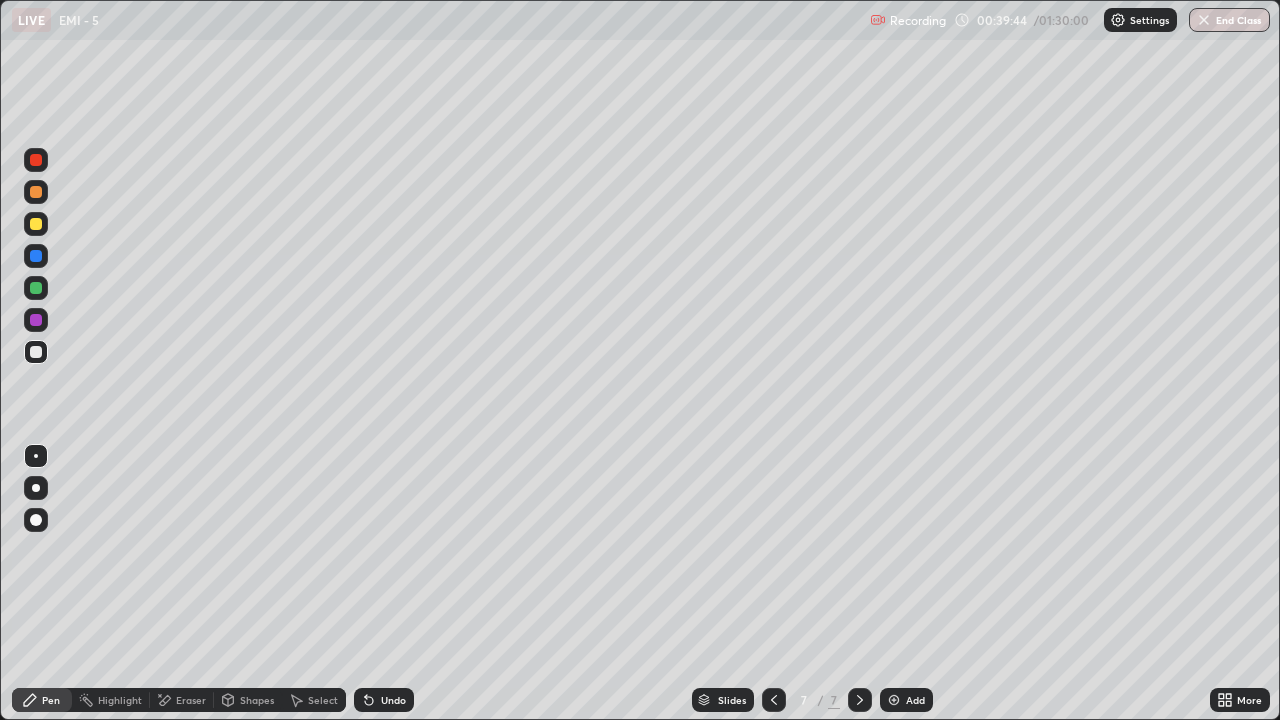 click on "Eraser" at bounding box center (182, 700) 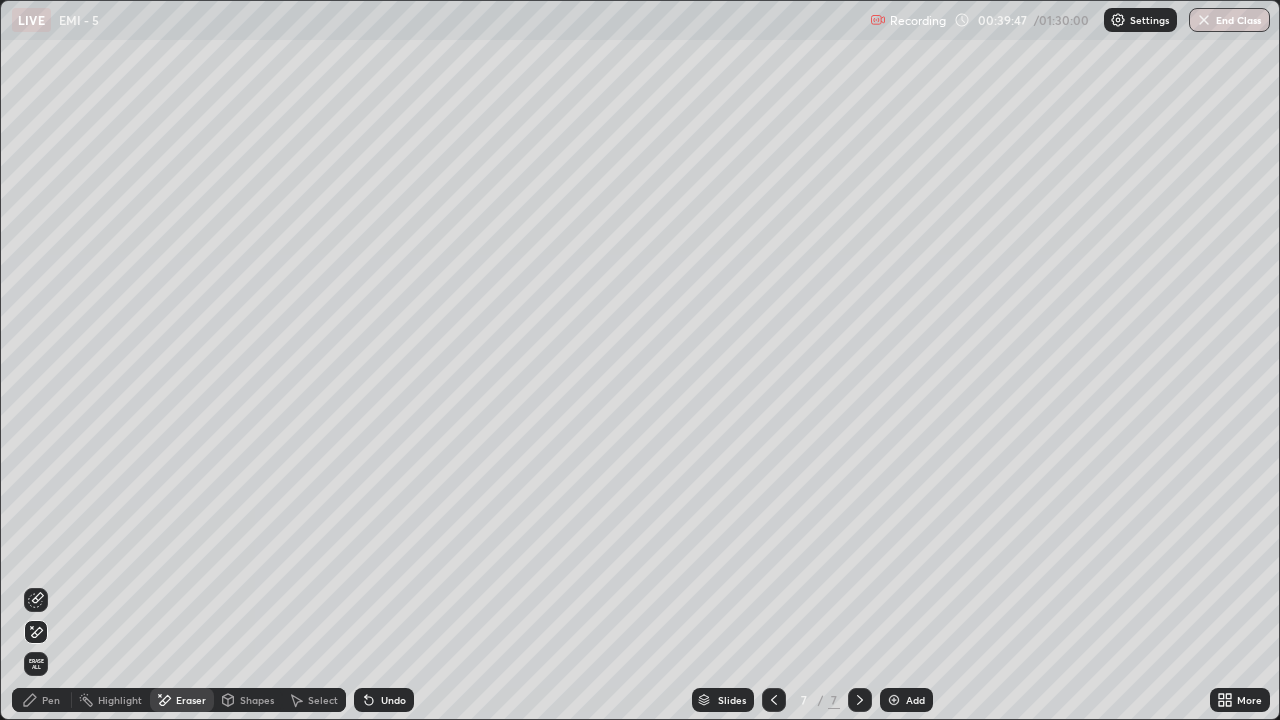 click on "Pen" at bounding box center (51, 700) 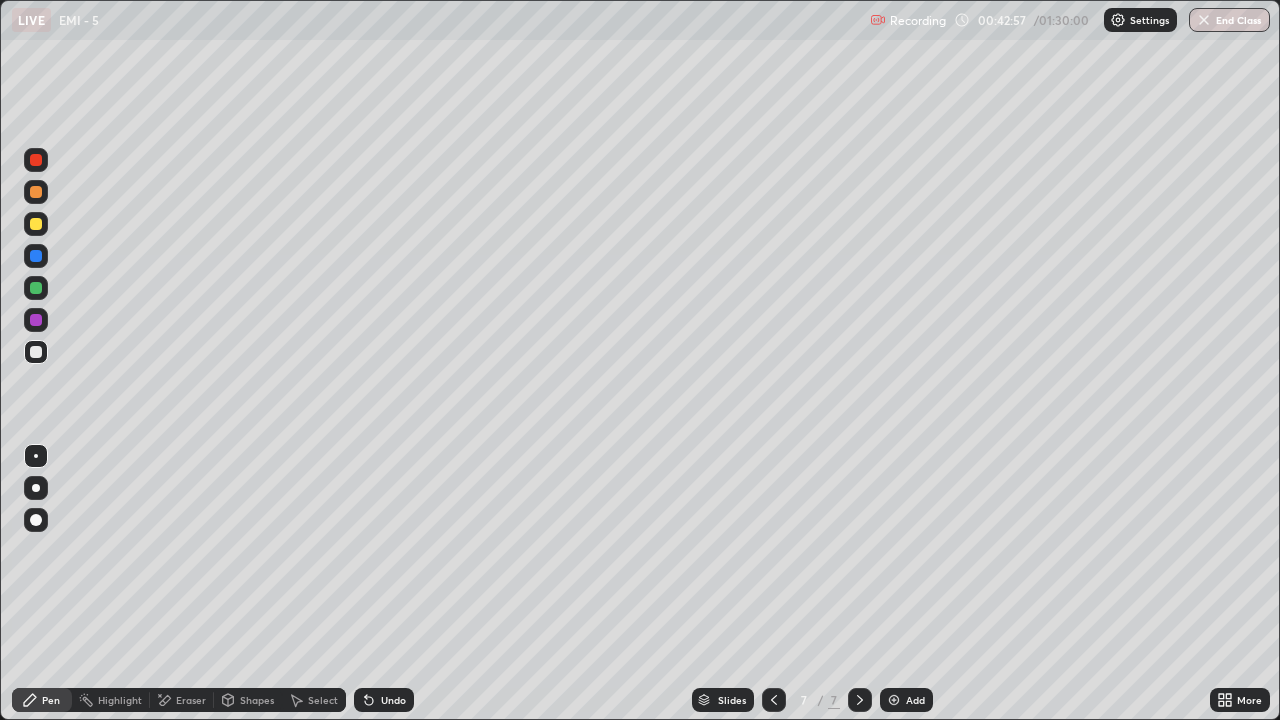 click on "Add" at bounding box center (915, 700) 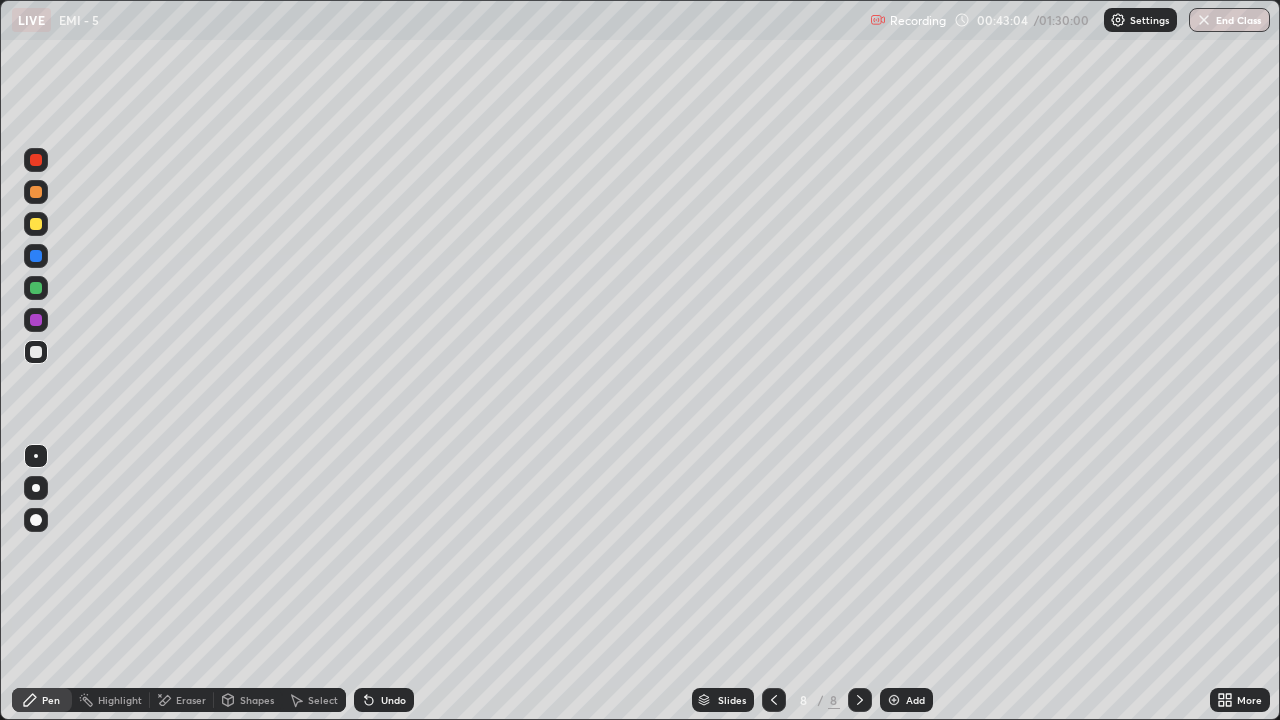 click on "Eraser" at bounding box center (191, 700) 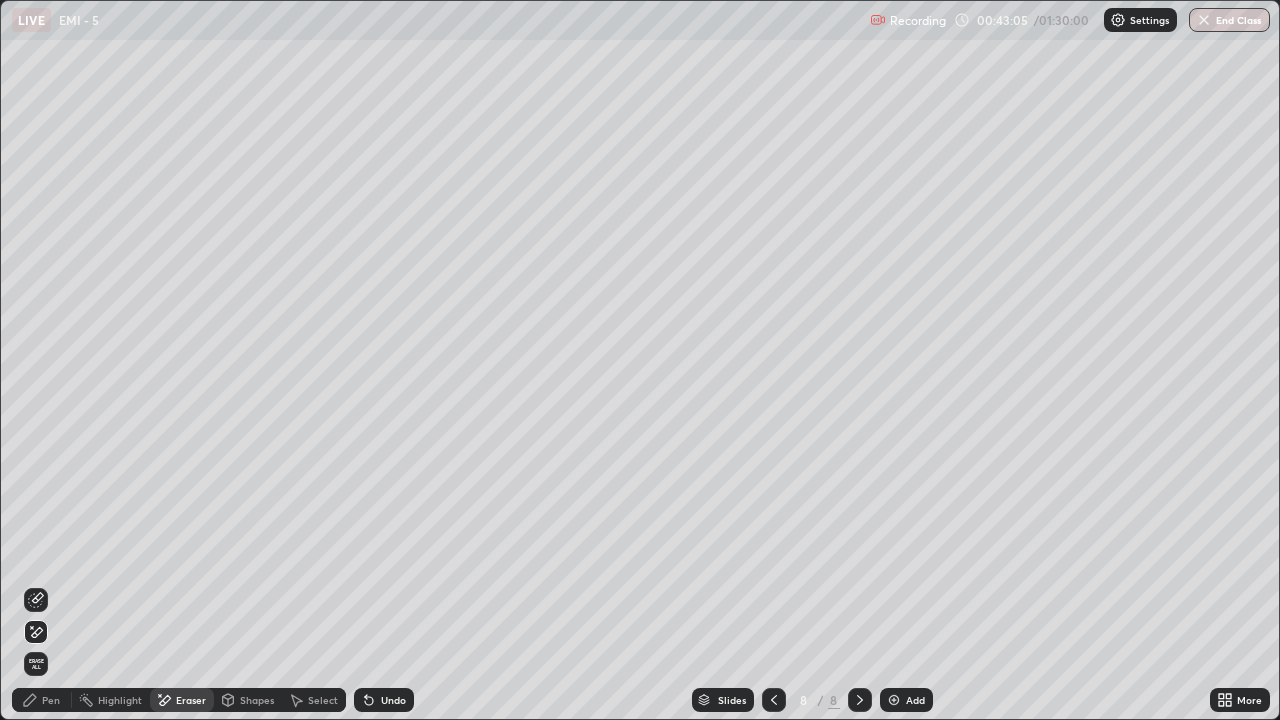 click on "Pen" at bounding box center [51, 700] 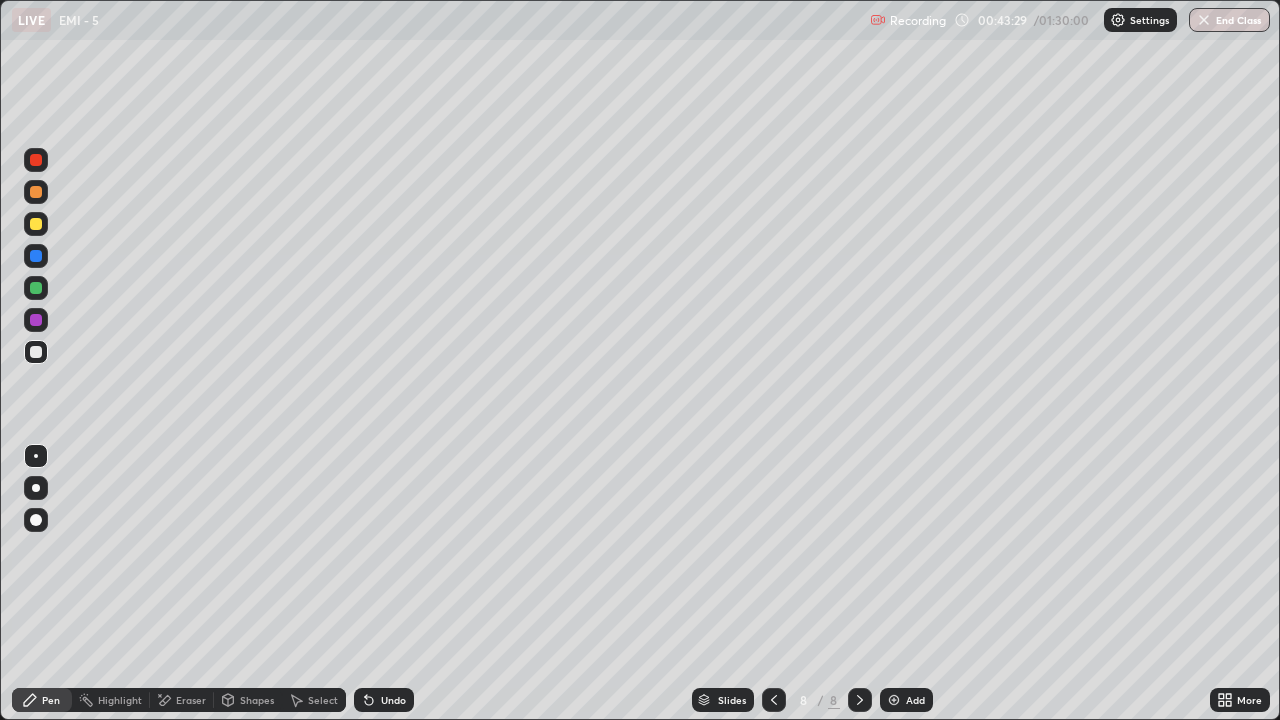 click at bounding box center (36, 160) 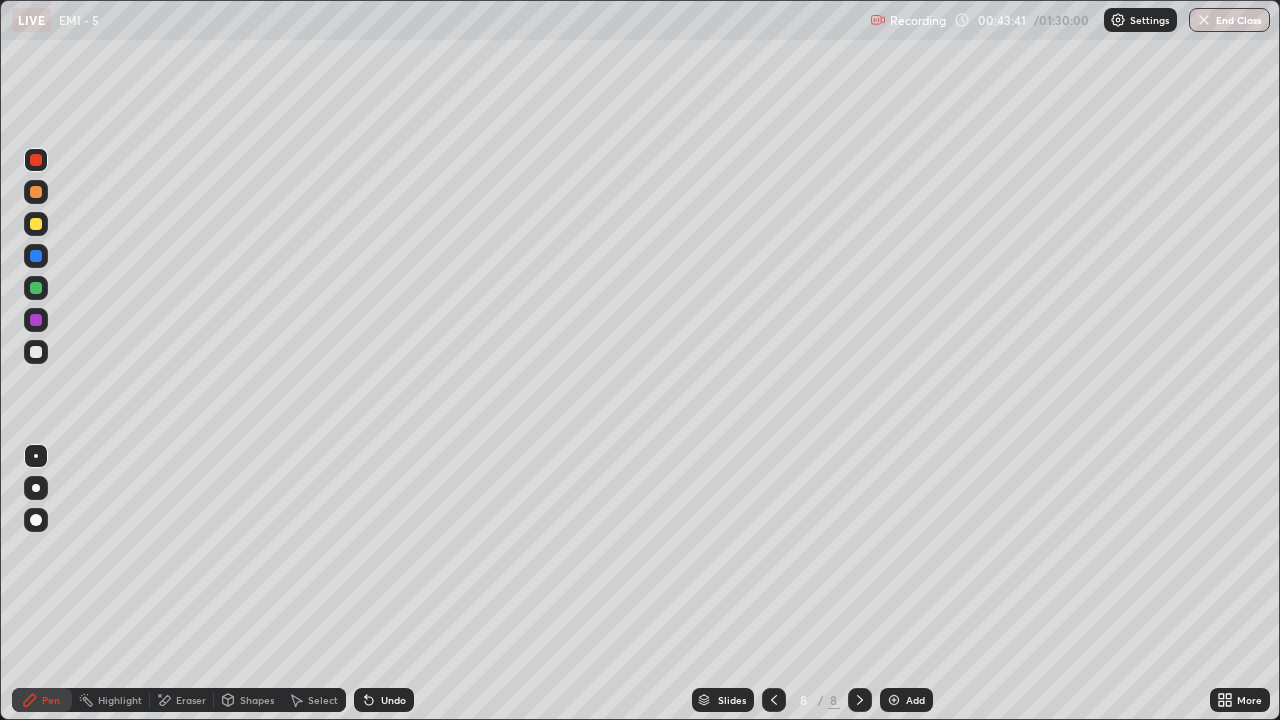 click at bounding box center [36, 352] 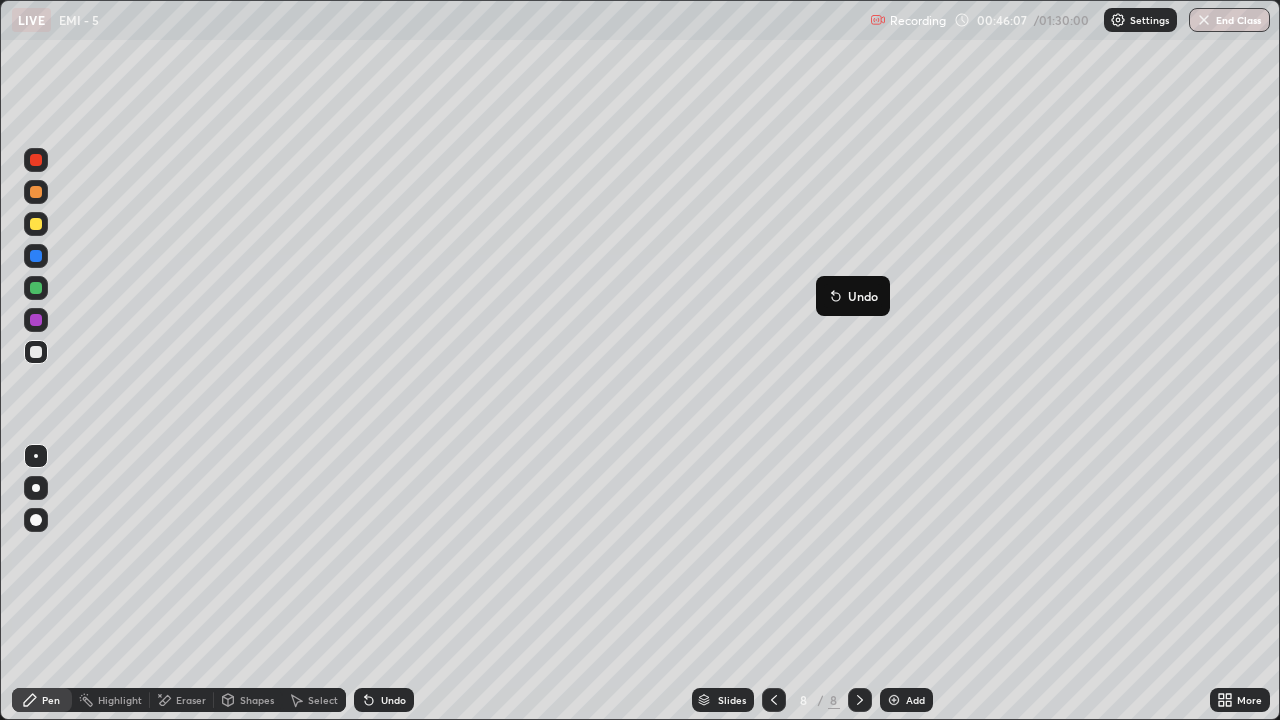 click on "Pen" at bounding box center [51, 700] 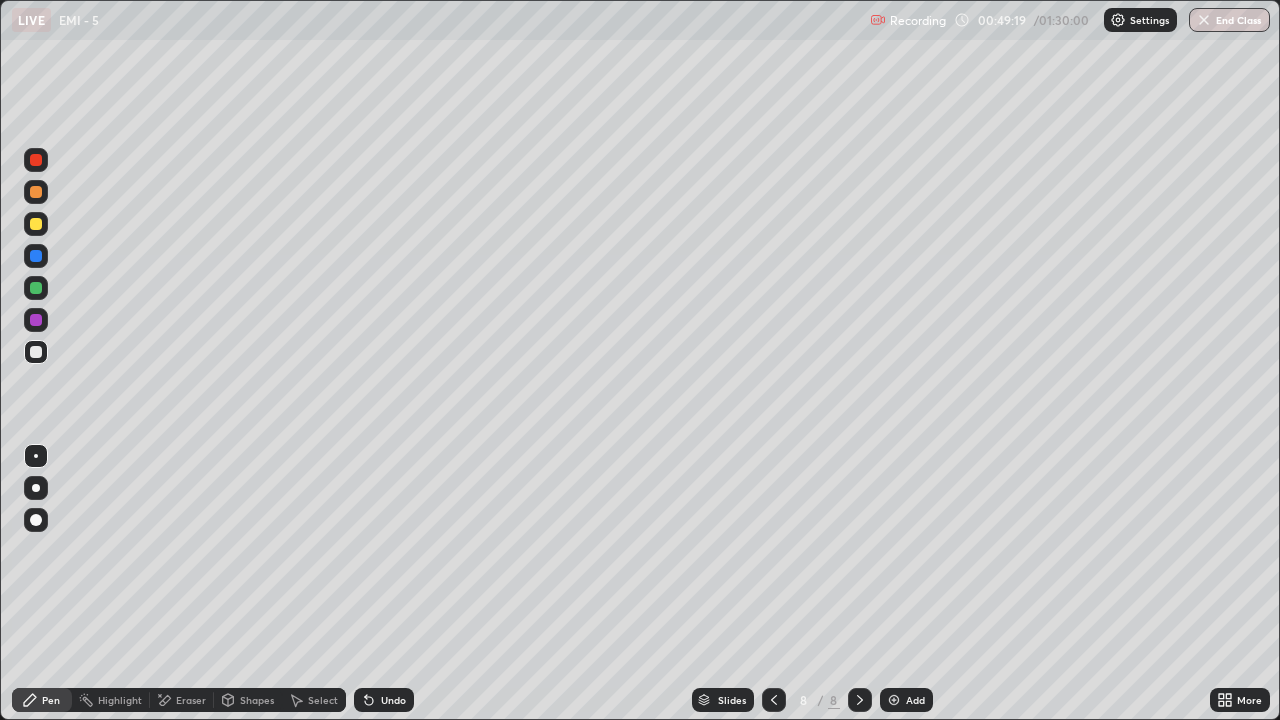 click at bounding box center (36, 160) 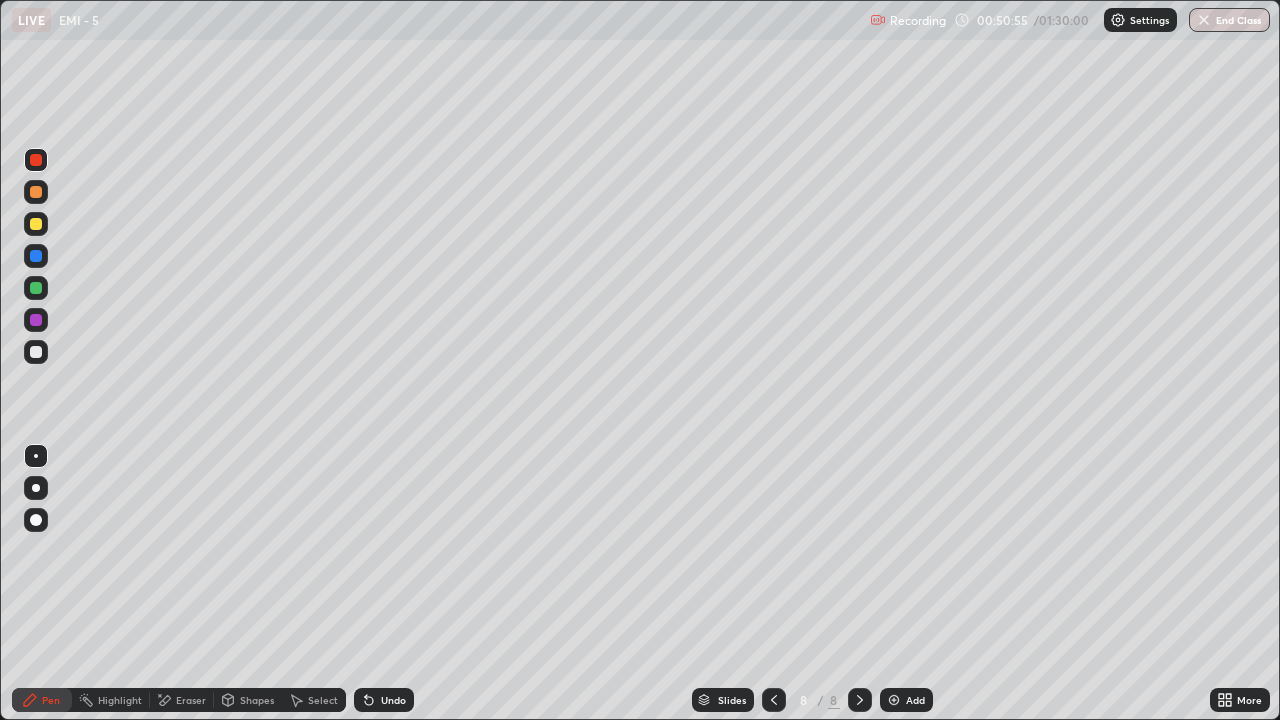 click at bounding box center (894, 700) 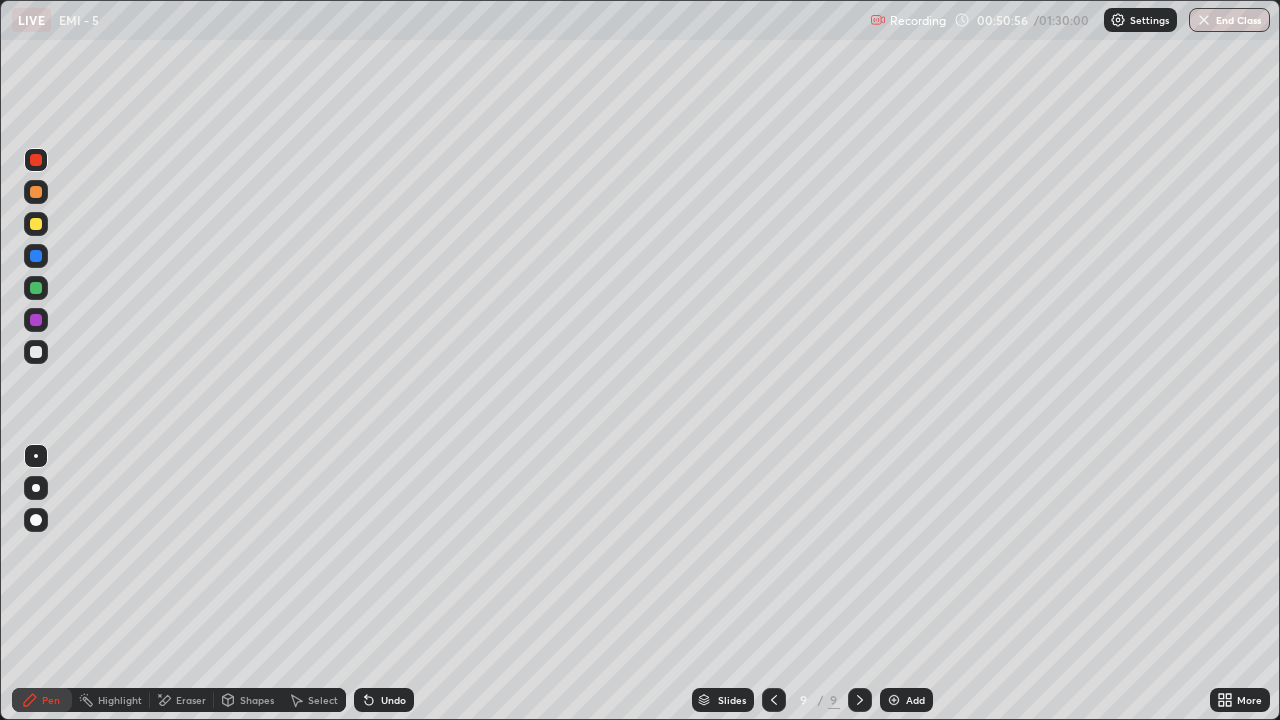 click at bounding box center (36, 352) 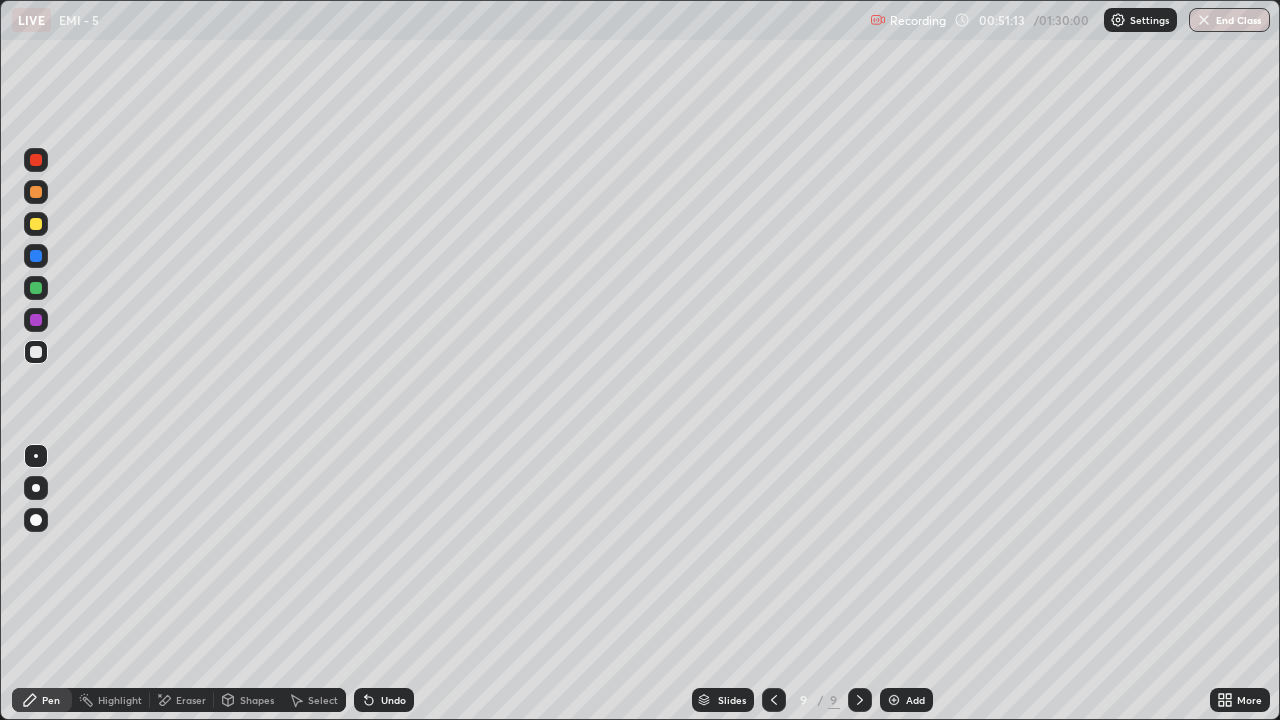 click at bounding box center [36, 160] 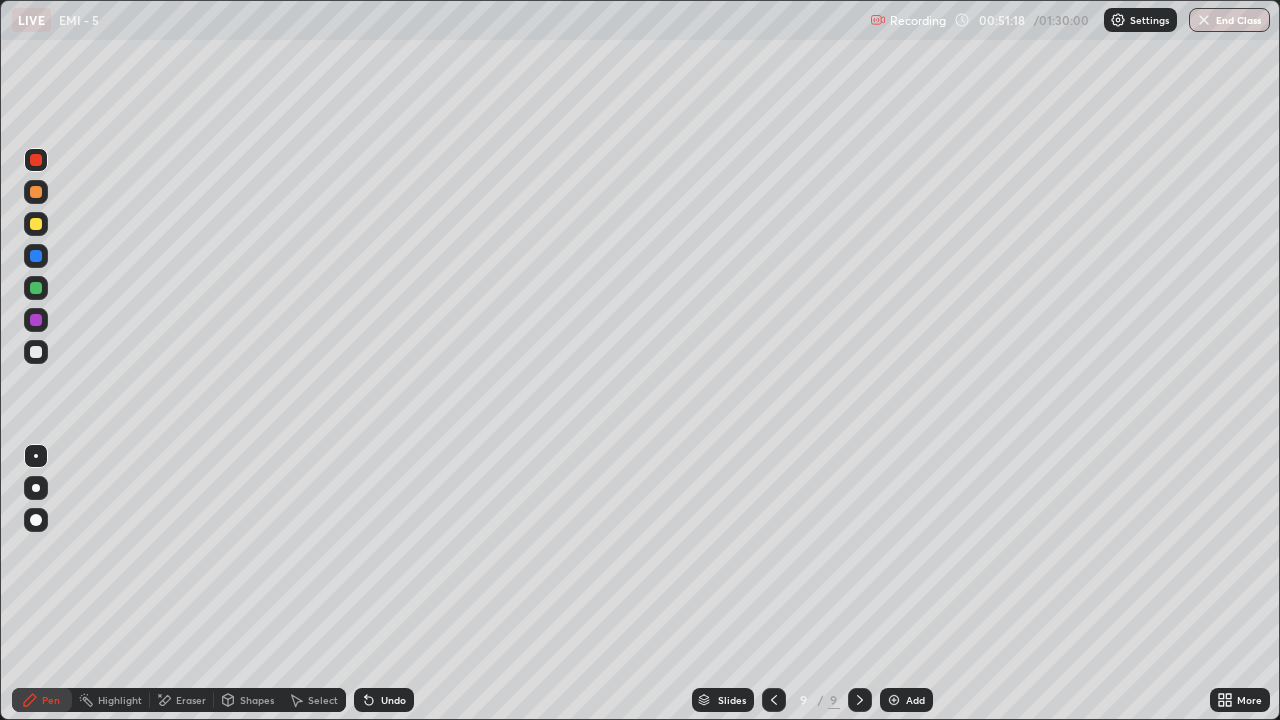 click at bounding box center (36, 352) 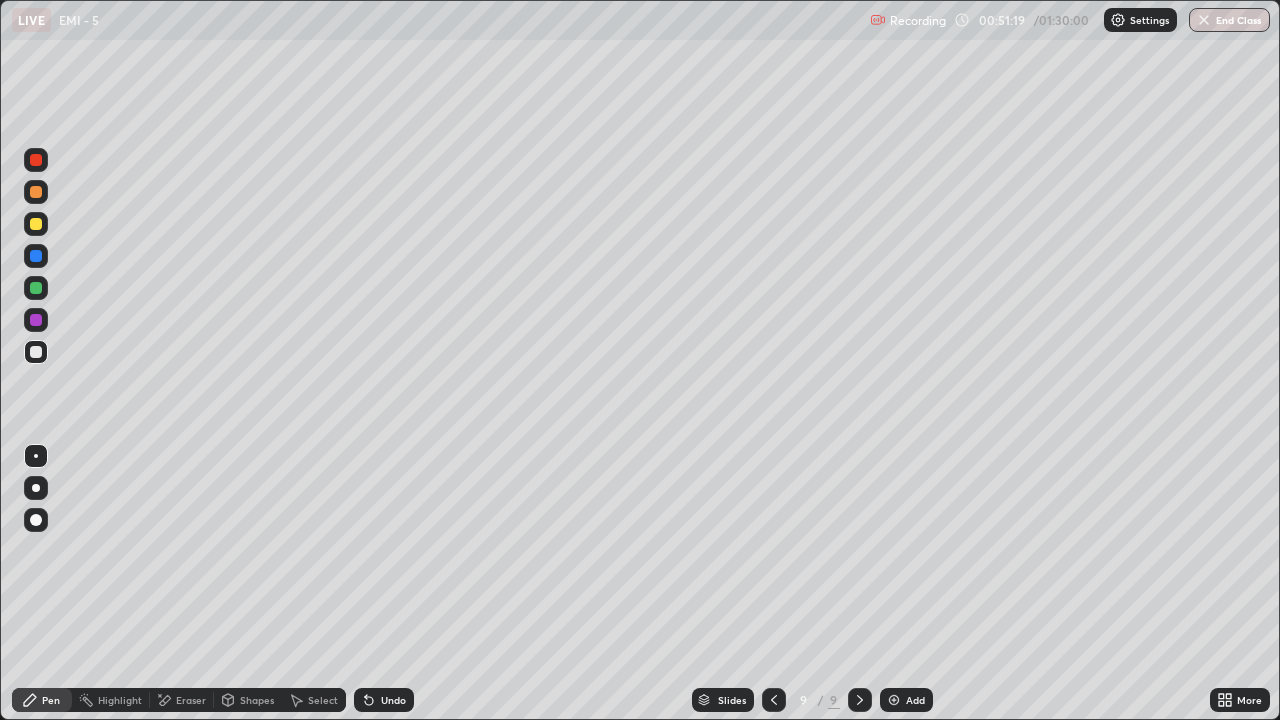 click at bounding box center [36, 352] 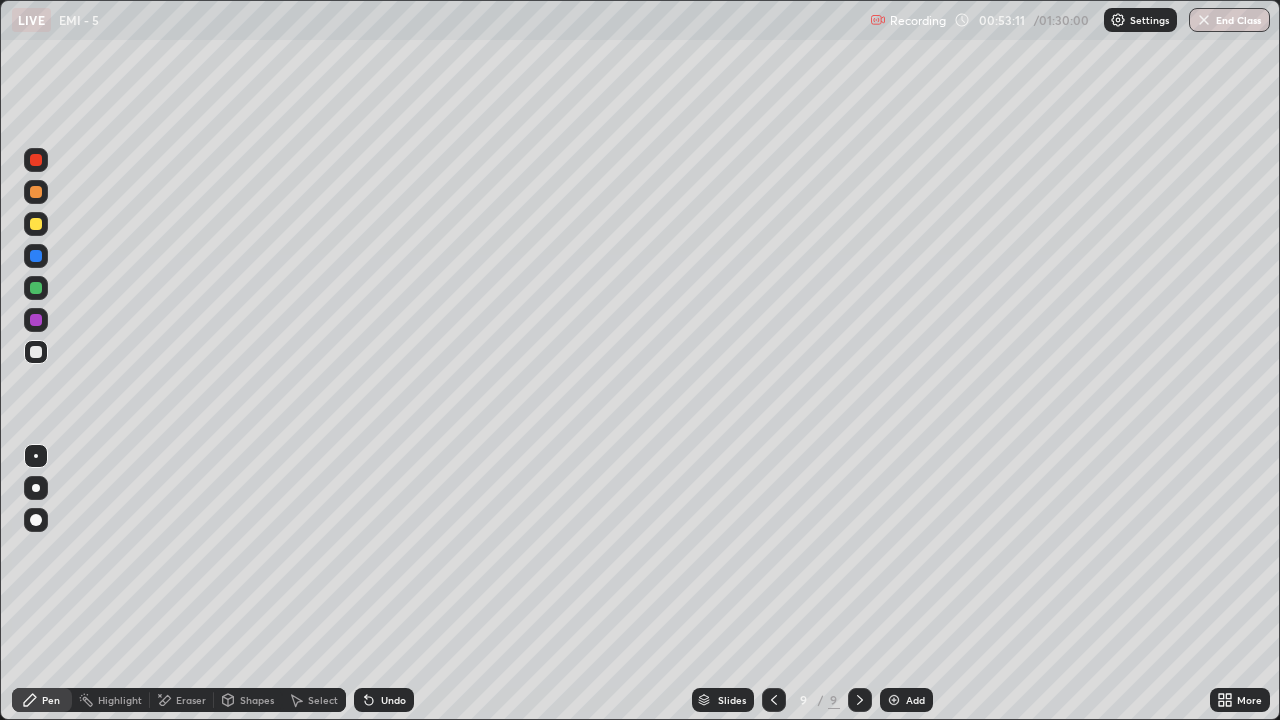 click at bounding box center [36, 160] 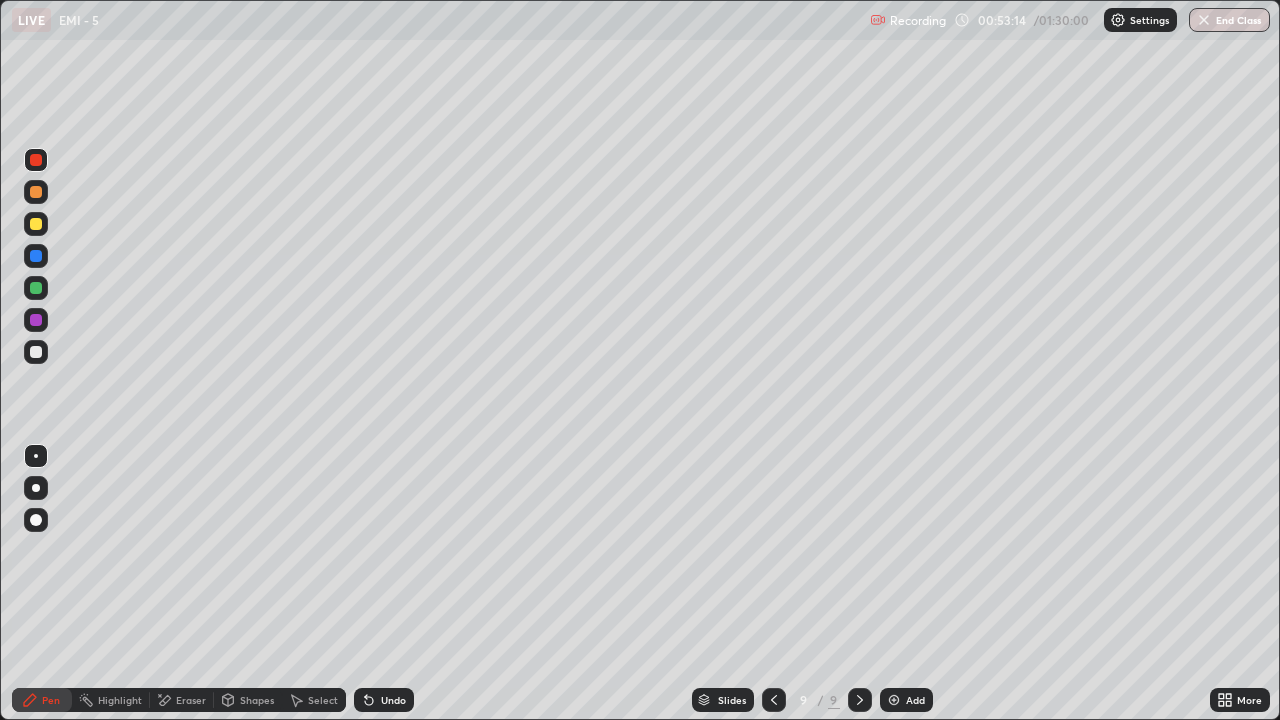 click at bounding box center (36, 352) 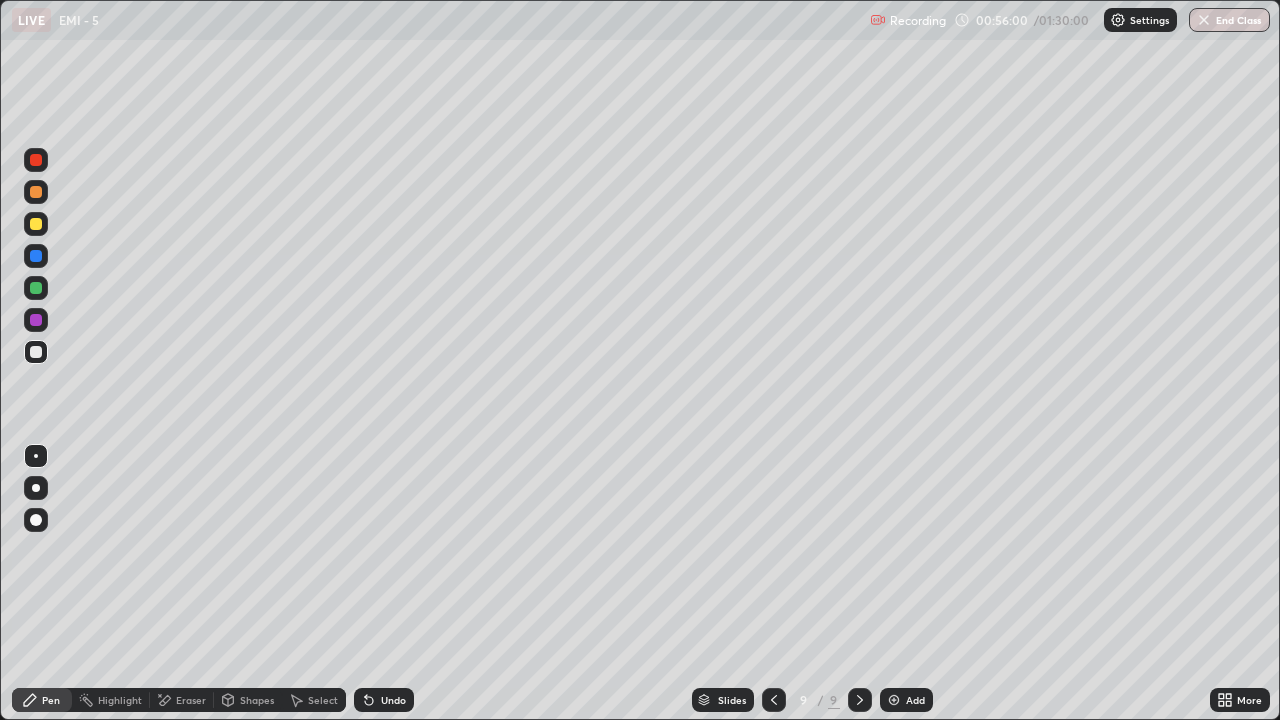 click on "Add" at bounding box center [906, 700] 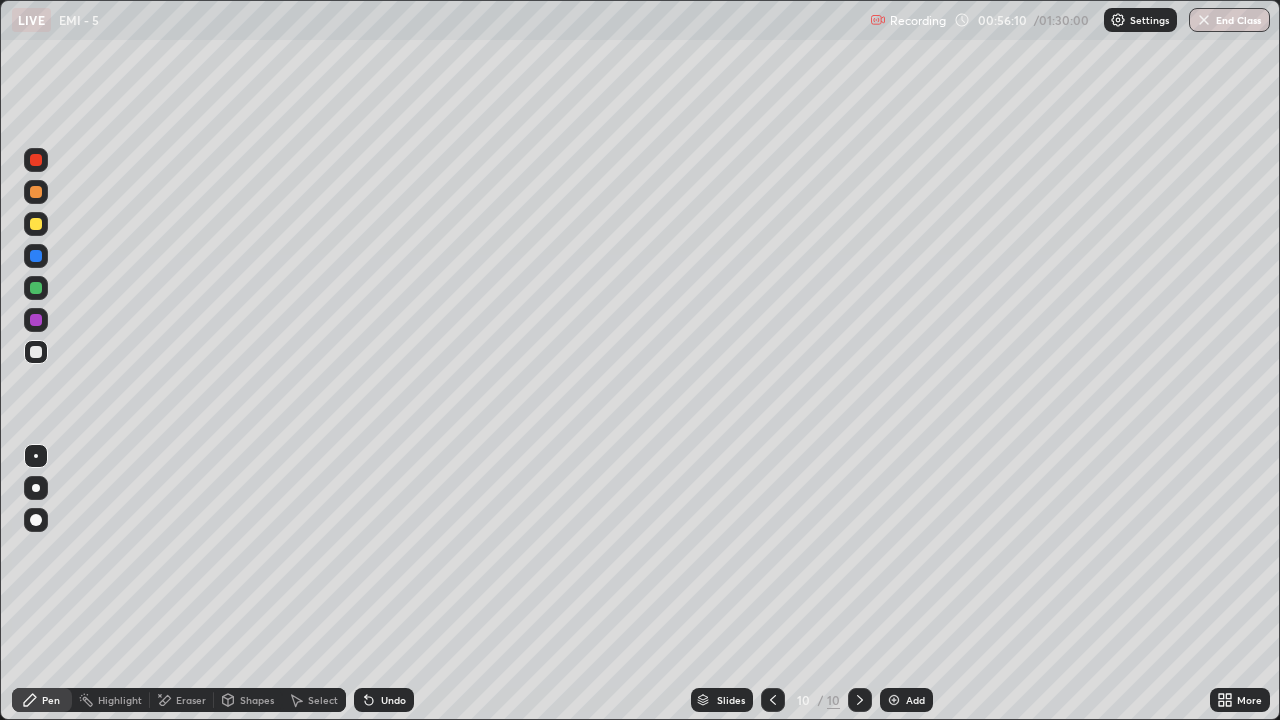 click on "Eraser" at bounding box center (191, 700) 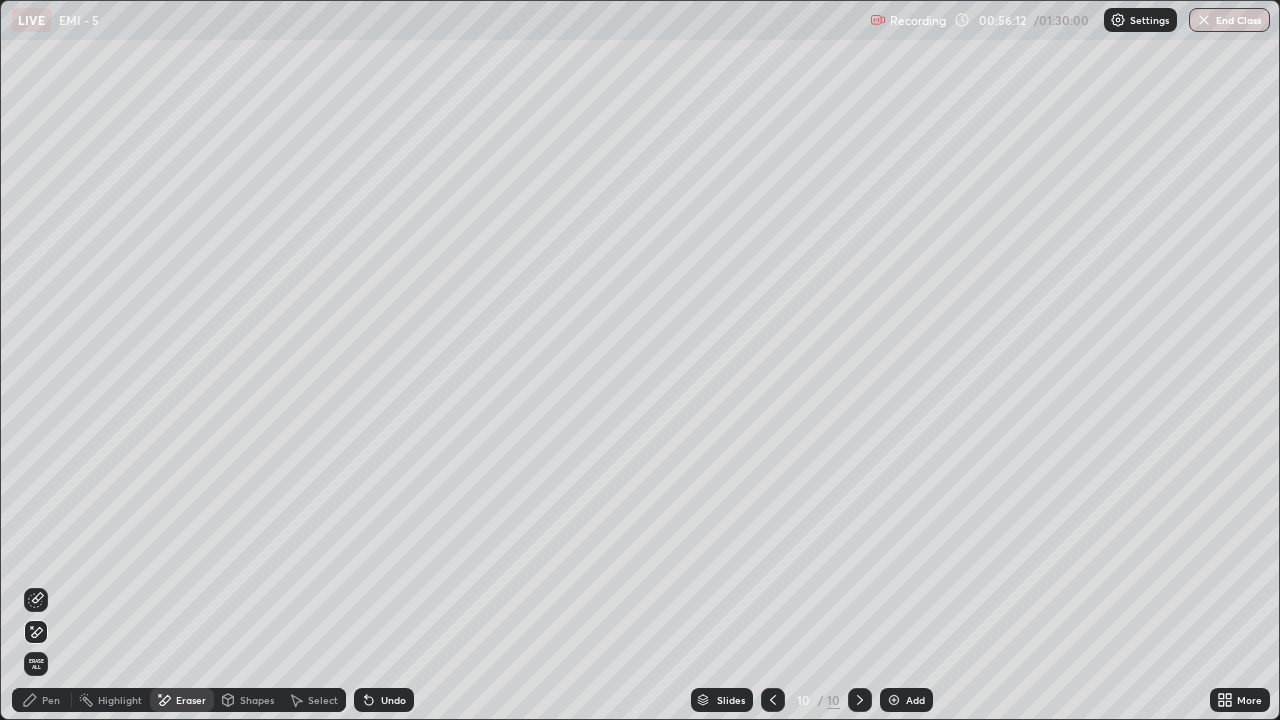 click on "Pen" at bounding box center [51, 700] 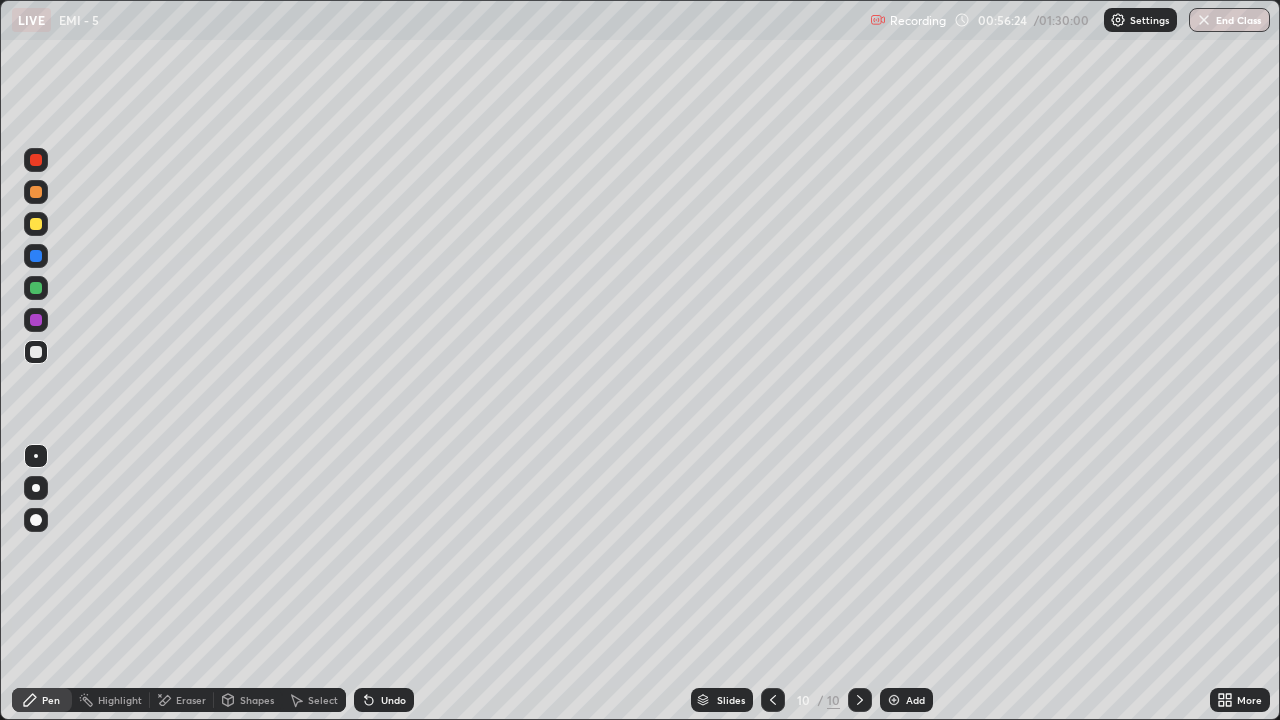click on "Eraser" at bounding box center (182, 700) 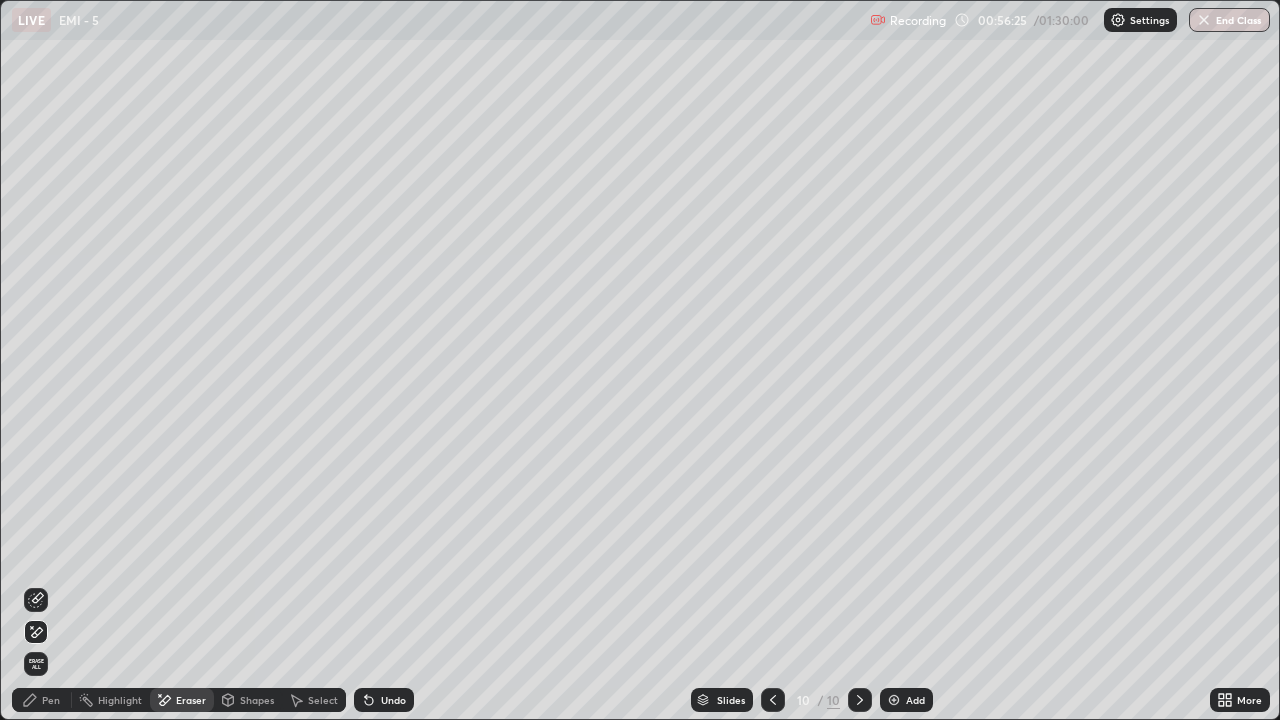 click on "Pen" at bounding box center (51, 700) 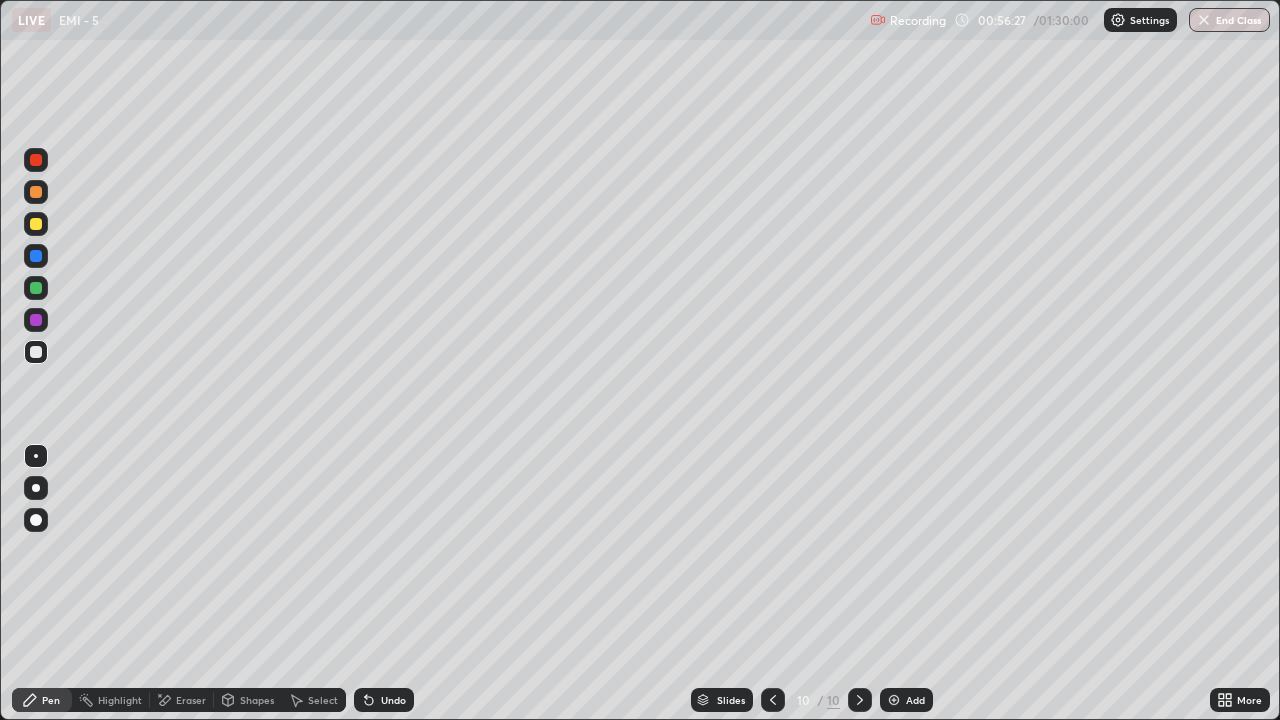 click on "Eraser" at bounding box center [182, 700] 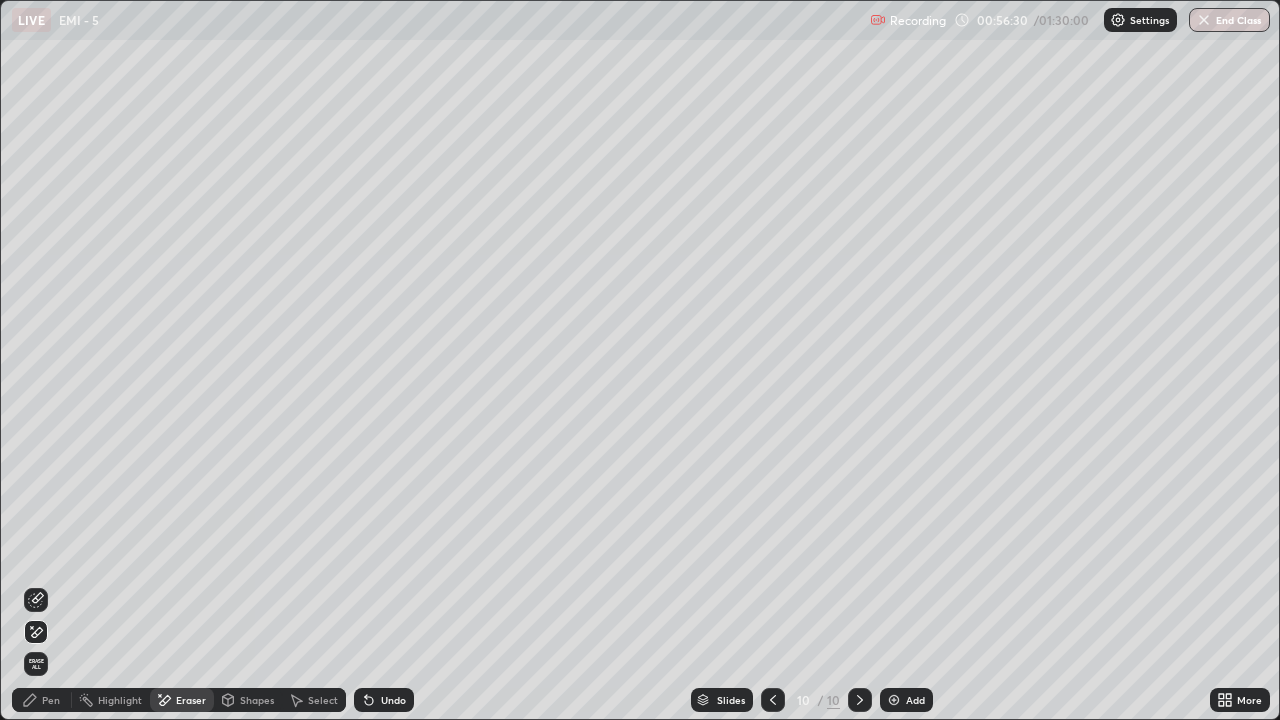click on "Pen" at bounding box center [51, 700] 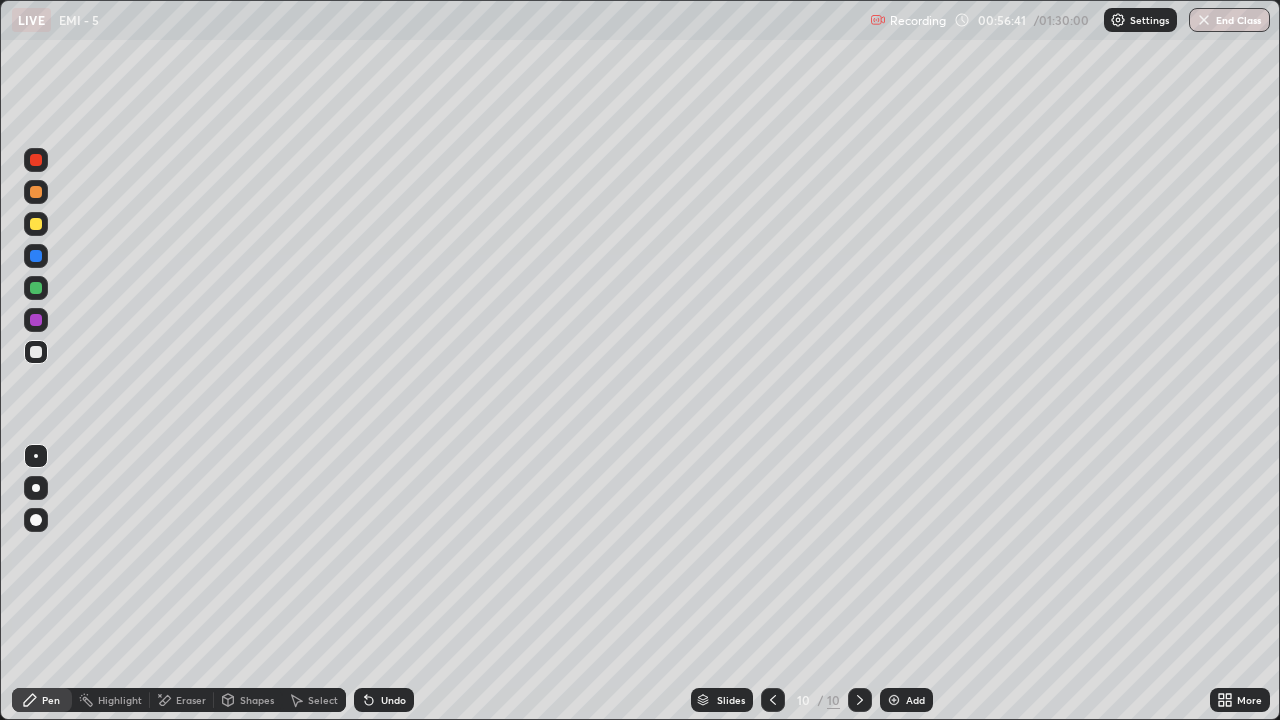 click at bounding box center (36, 160) 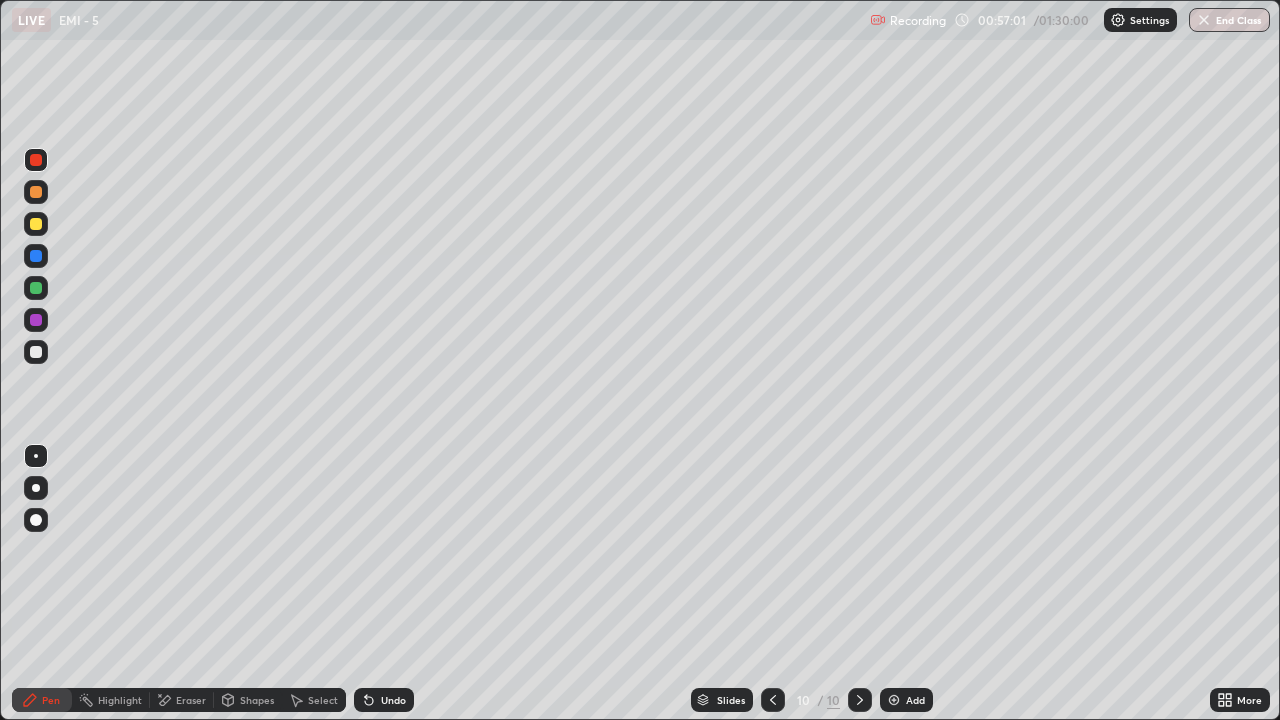click at bounding box center (36, 352) 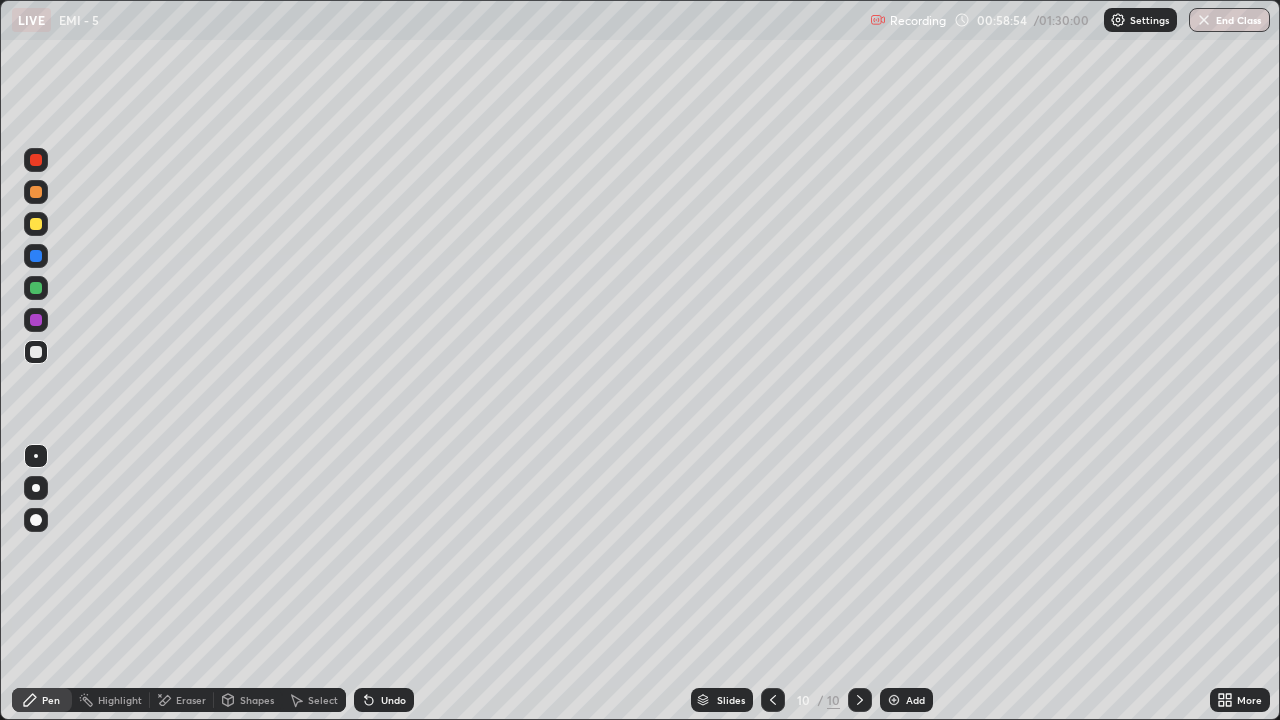 click on "Undo" at bounding box center (384, 700) 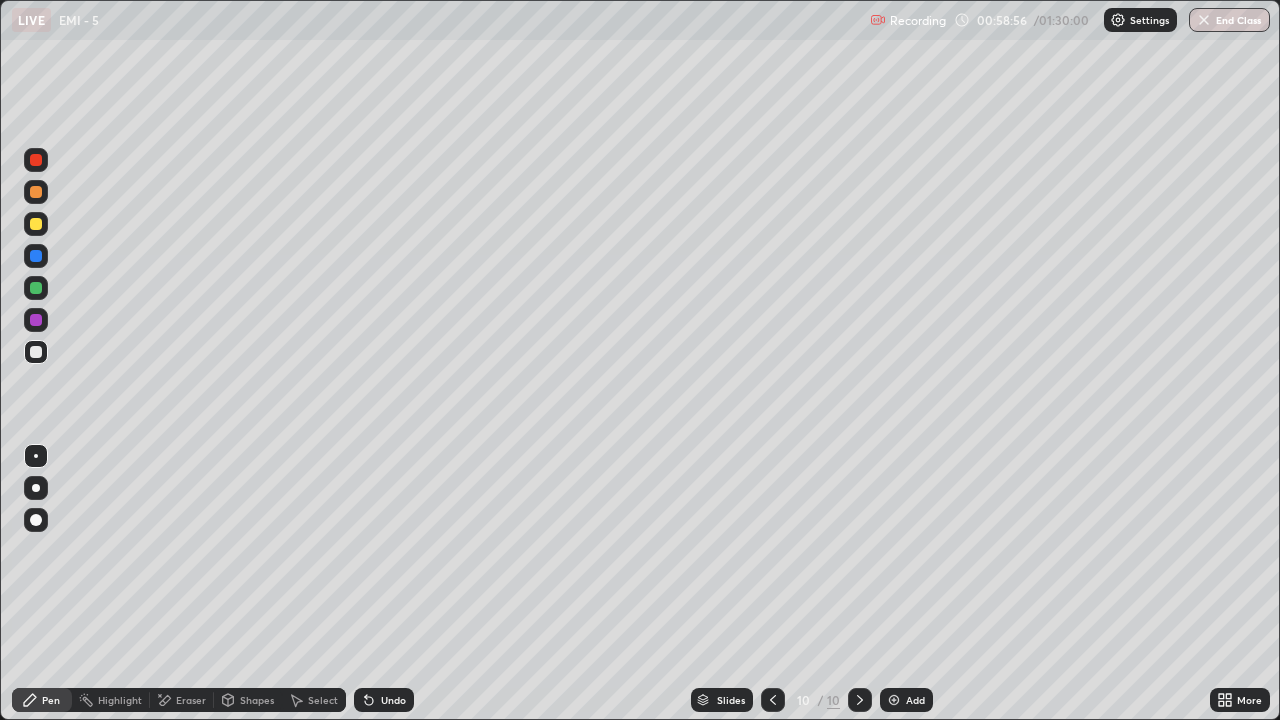 click at bounding box center (36, 160) 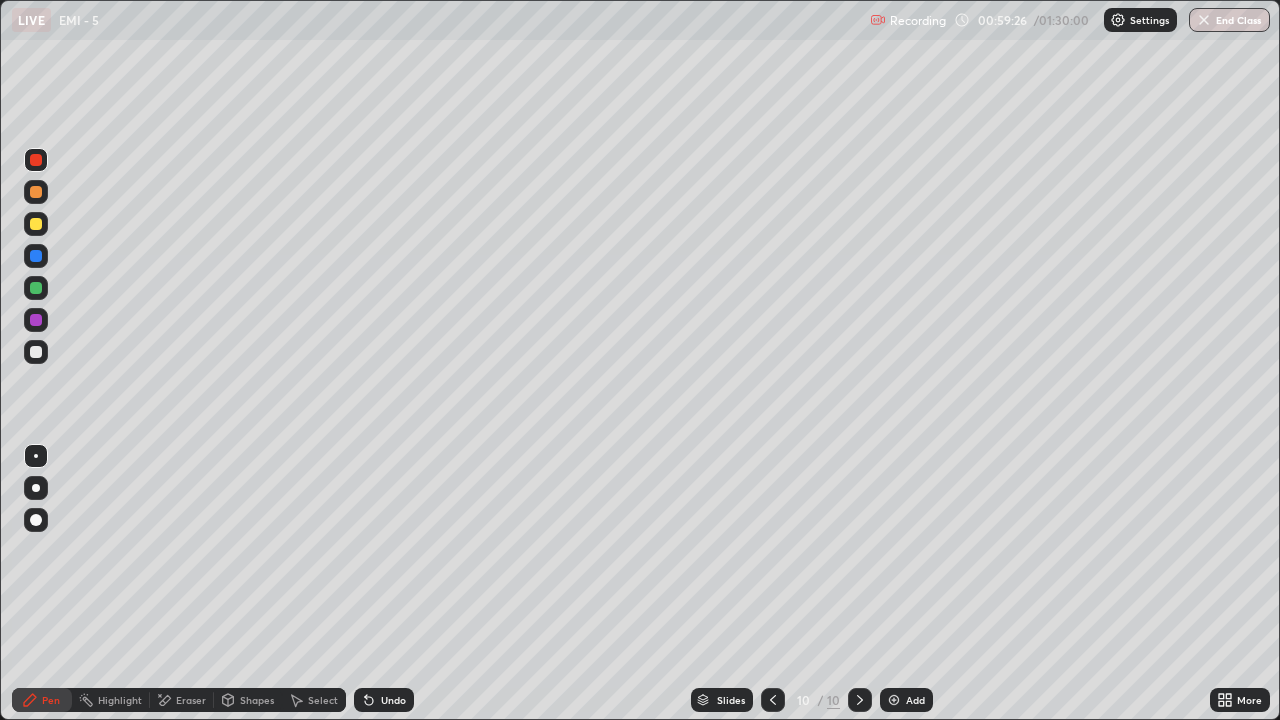 click on "Eraser" at bounding box center [191, 700] 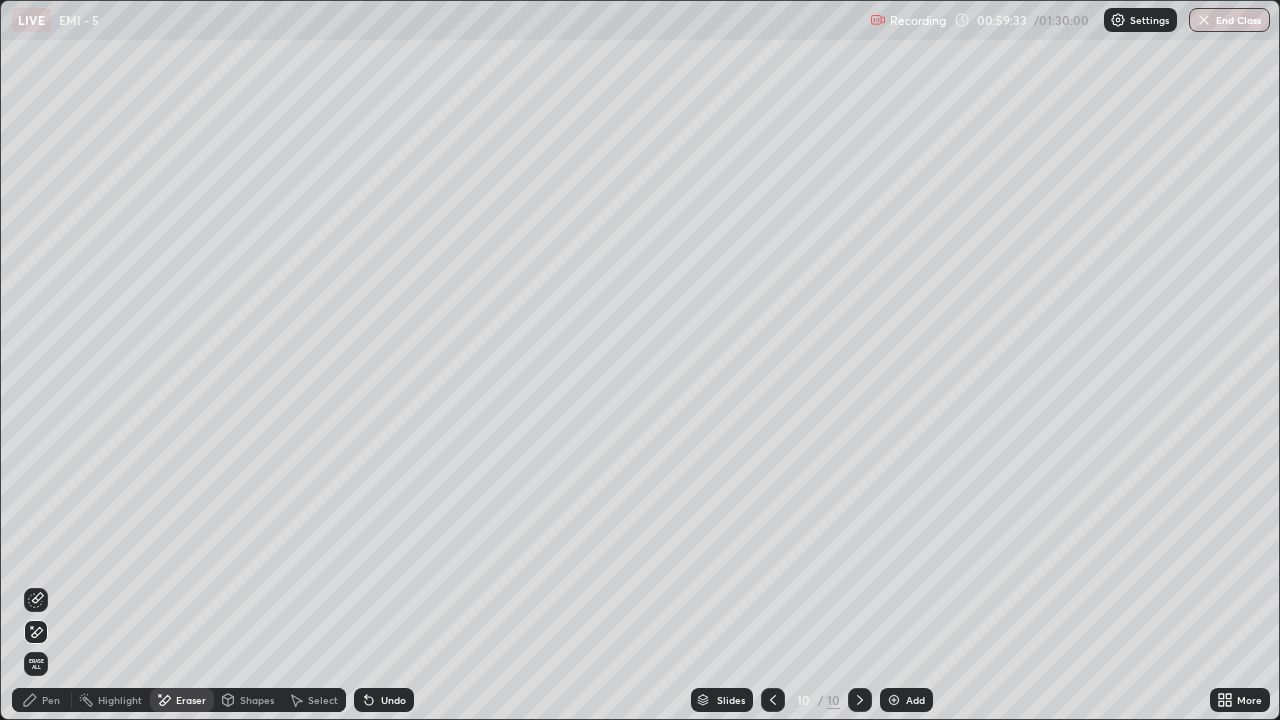 click on "Pen" at bounding box center (51, 700) 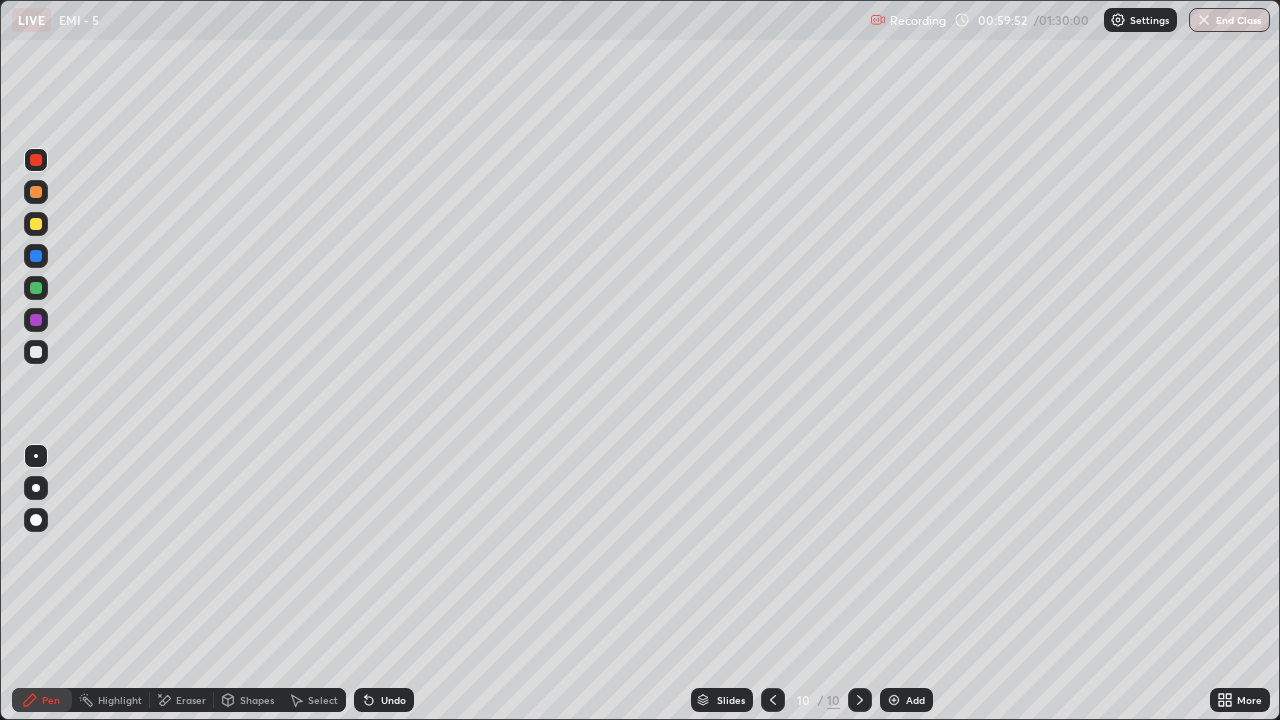 click at bounding box center [36, 352] 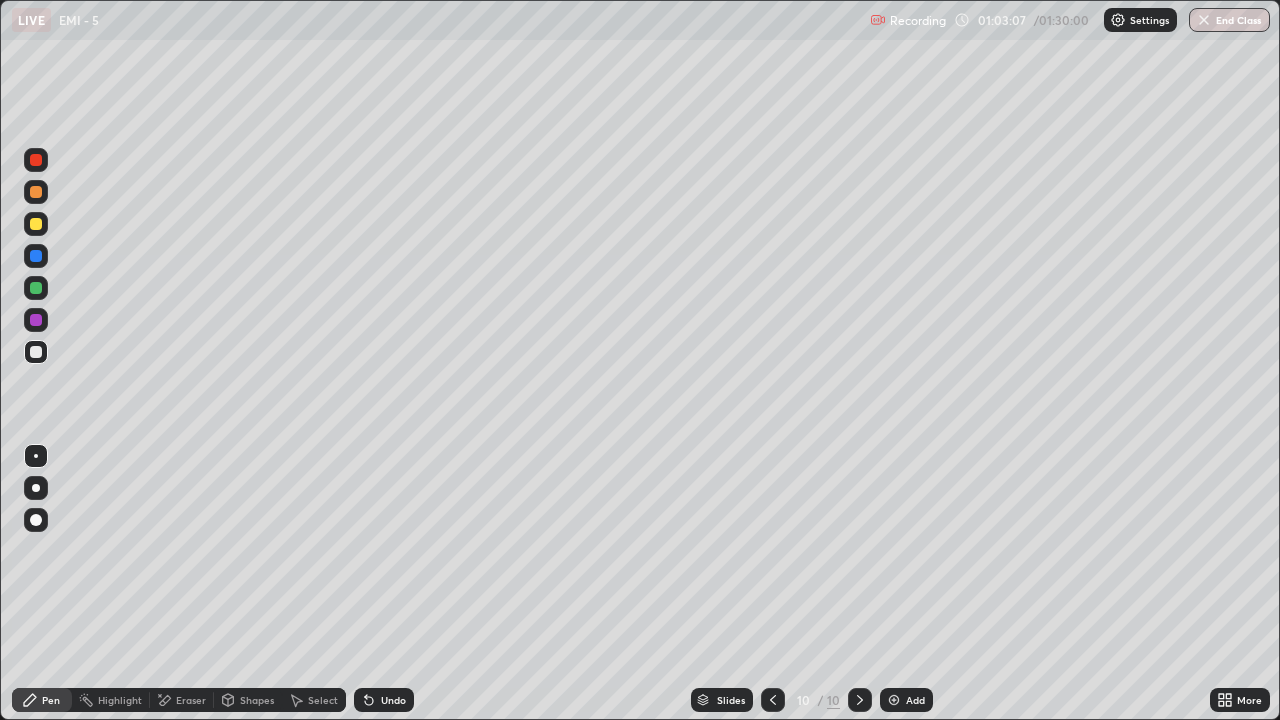click on "Add" at bounding box center [906, 700] 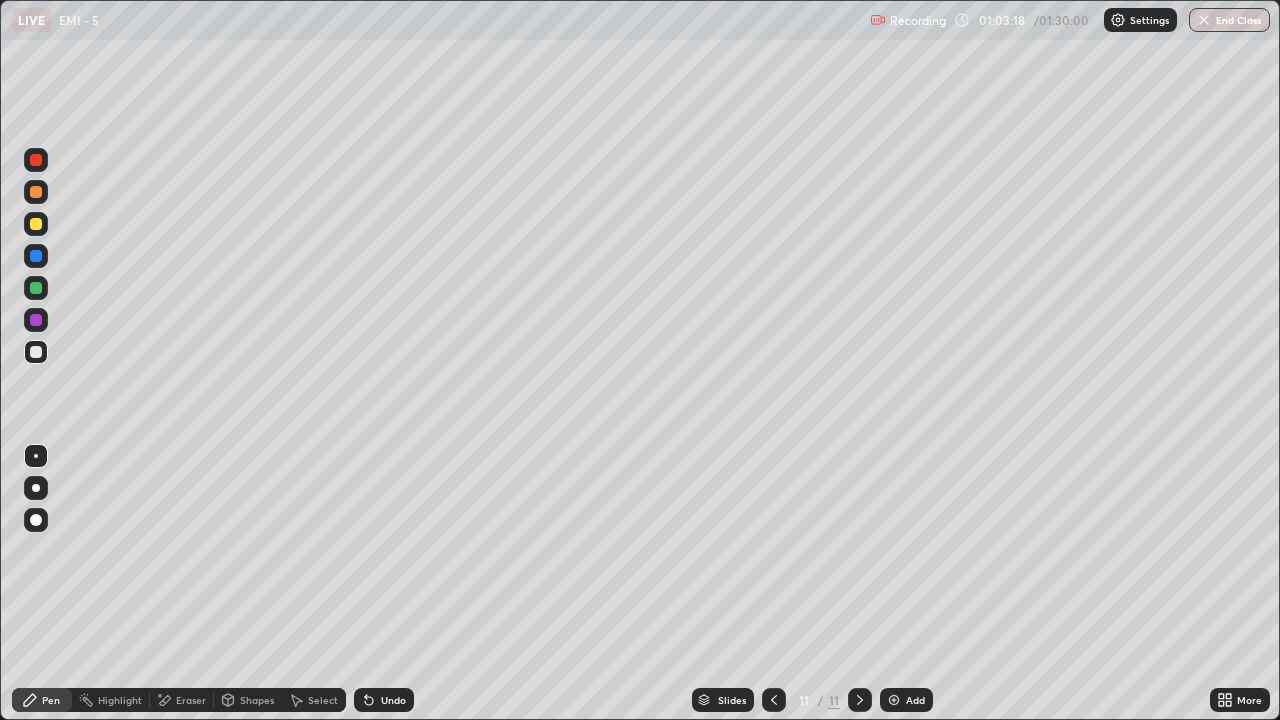 click at bounding box center (36, 160) 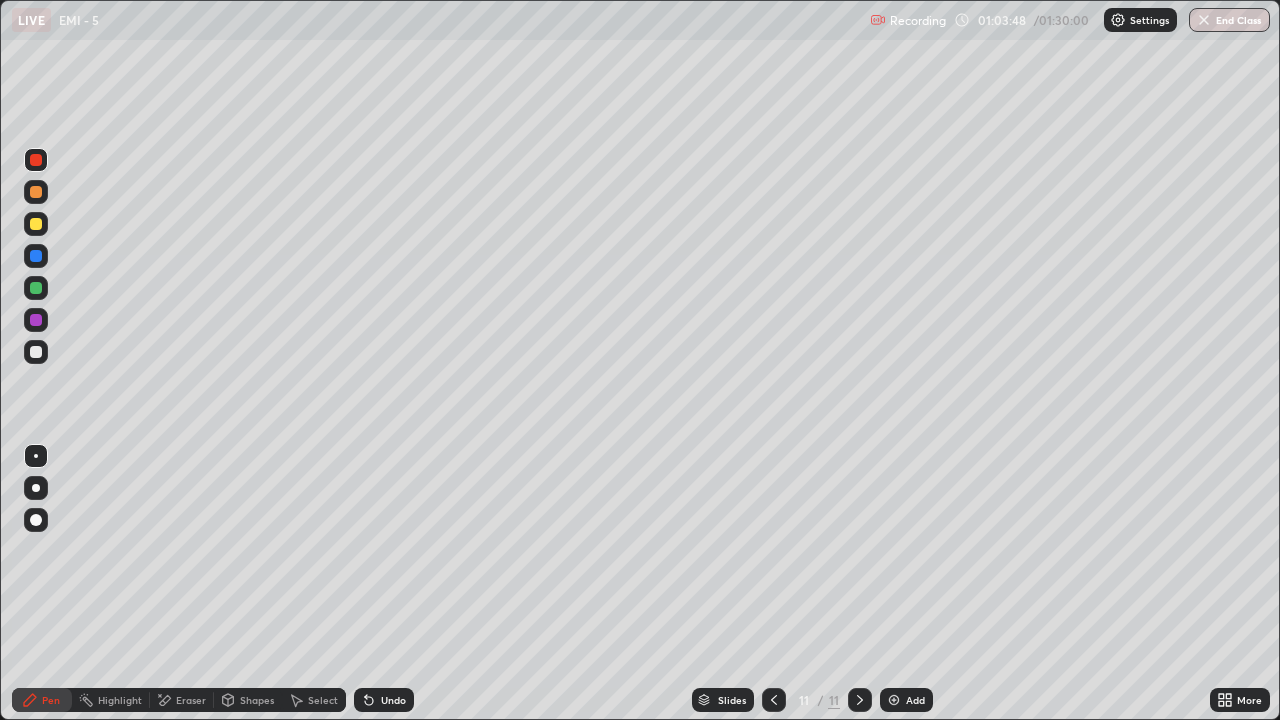click on "Eraser" at bounding box center (182, 700) 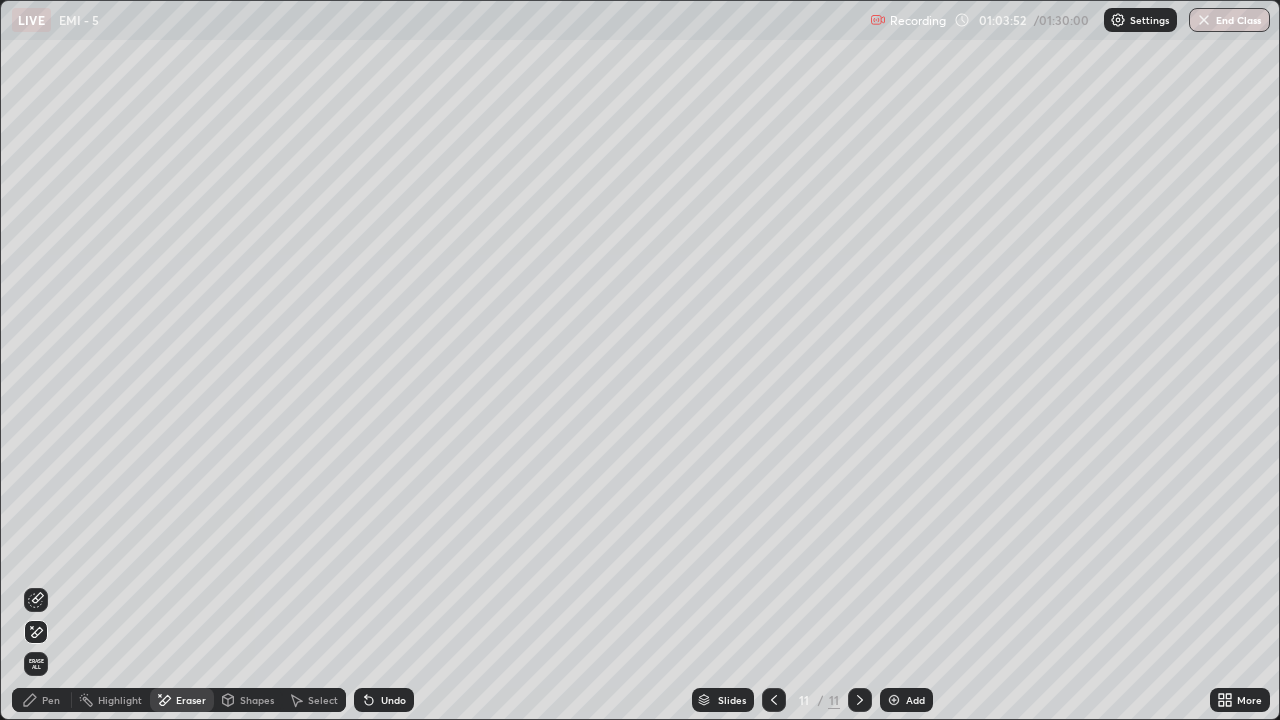 click 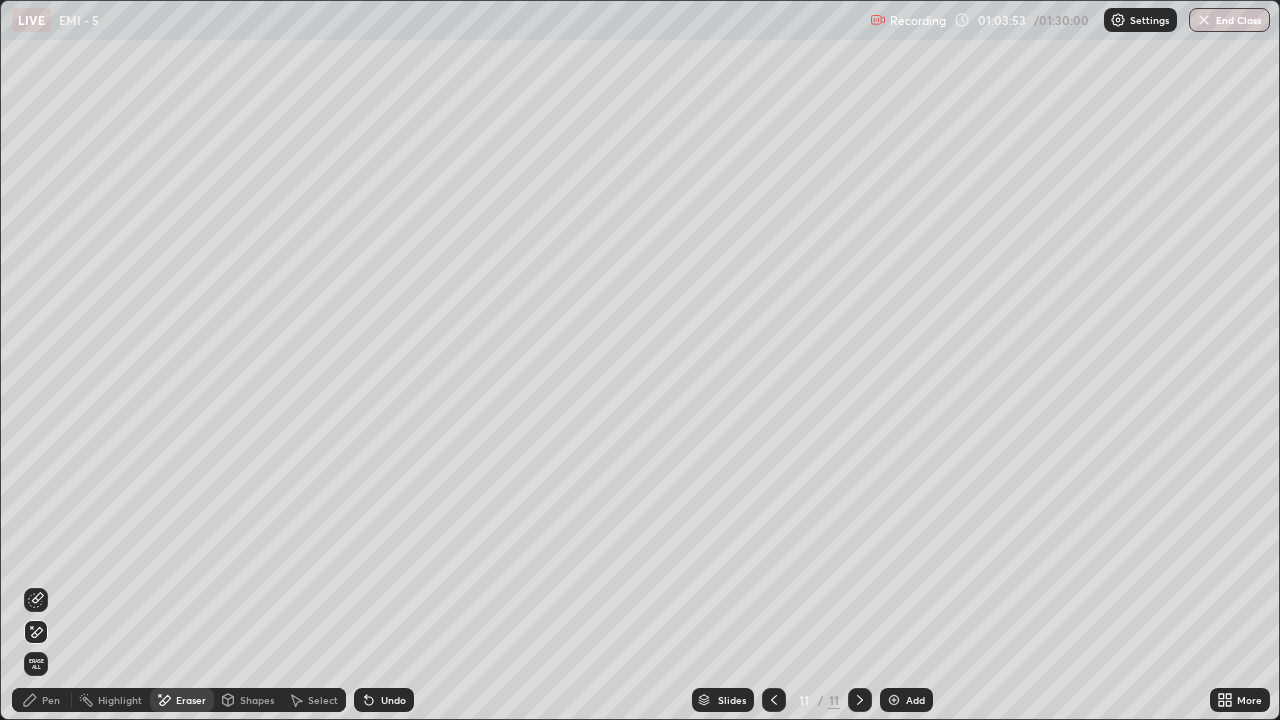 click on "Pen" at bounding box center (51, 700) 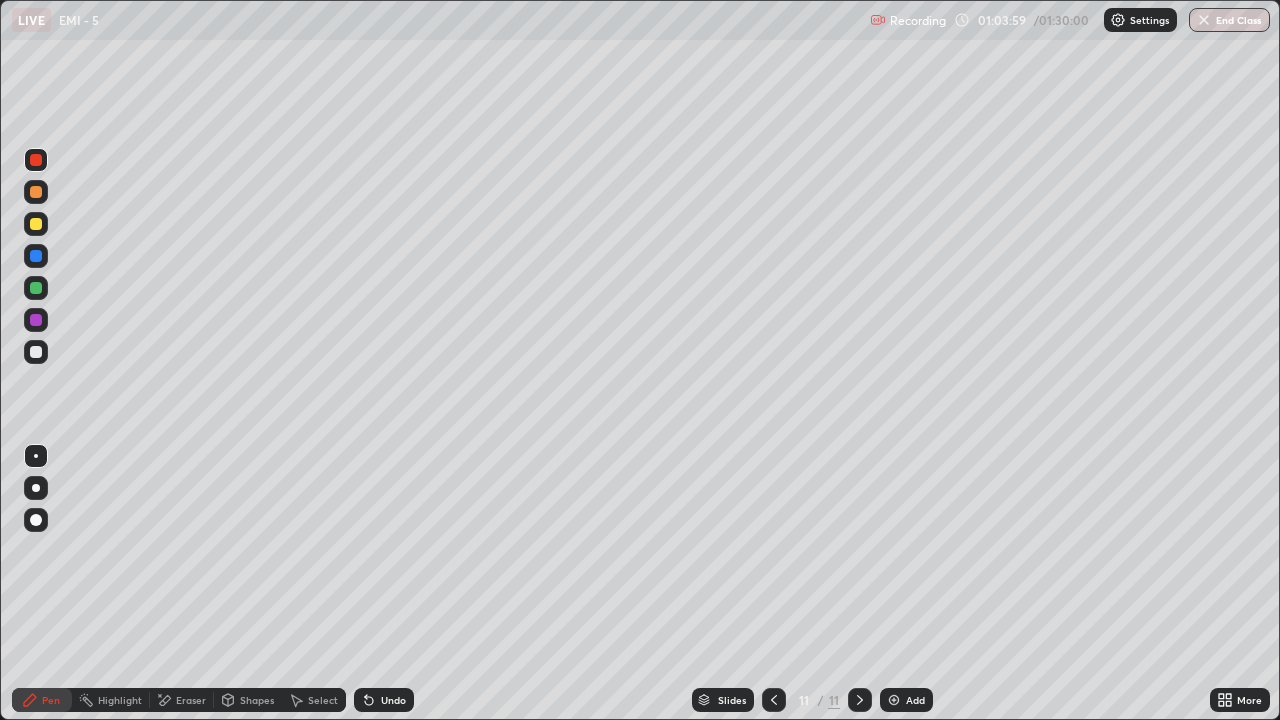 click on "Eraser" at bounding box center [191, 700] 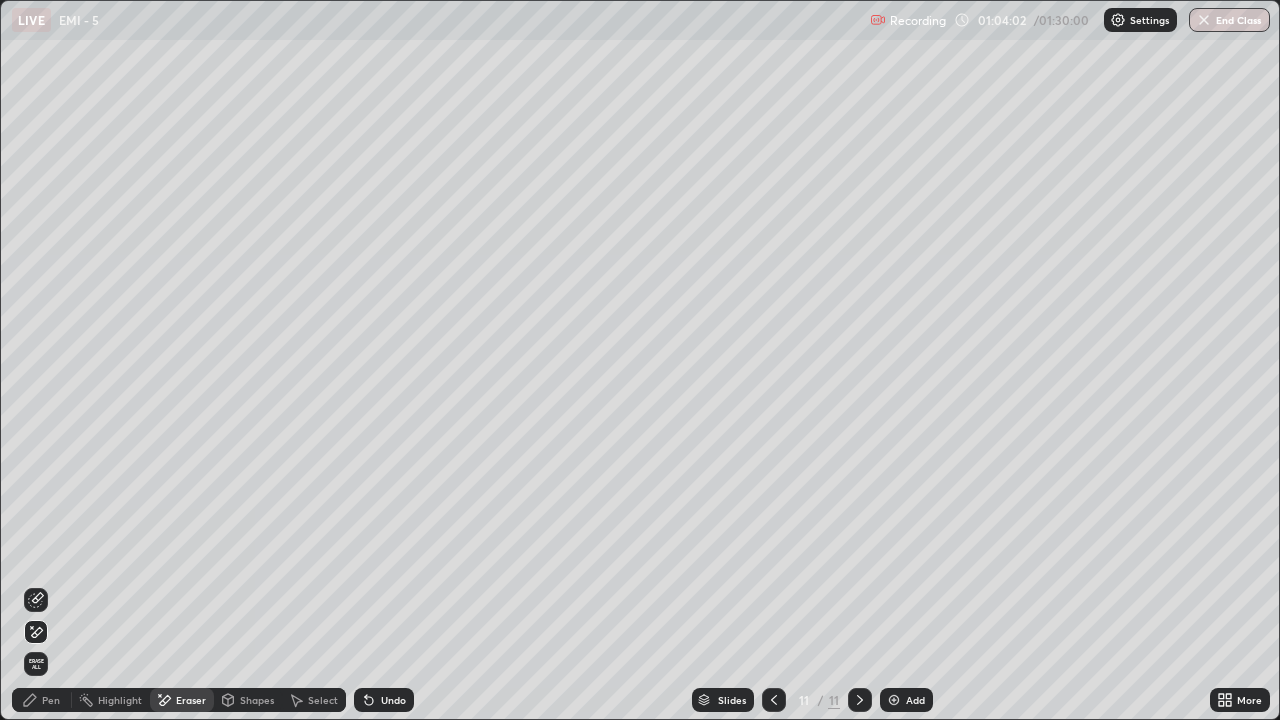 click on "Pen" at bounding box center (51, 700) 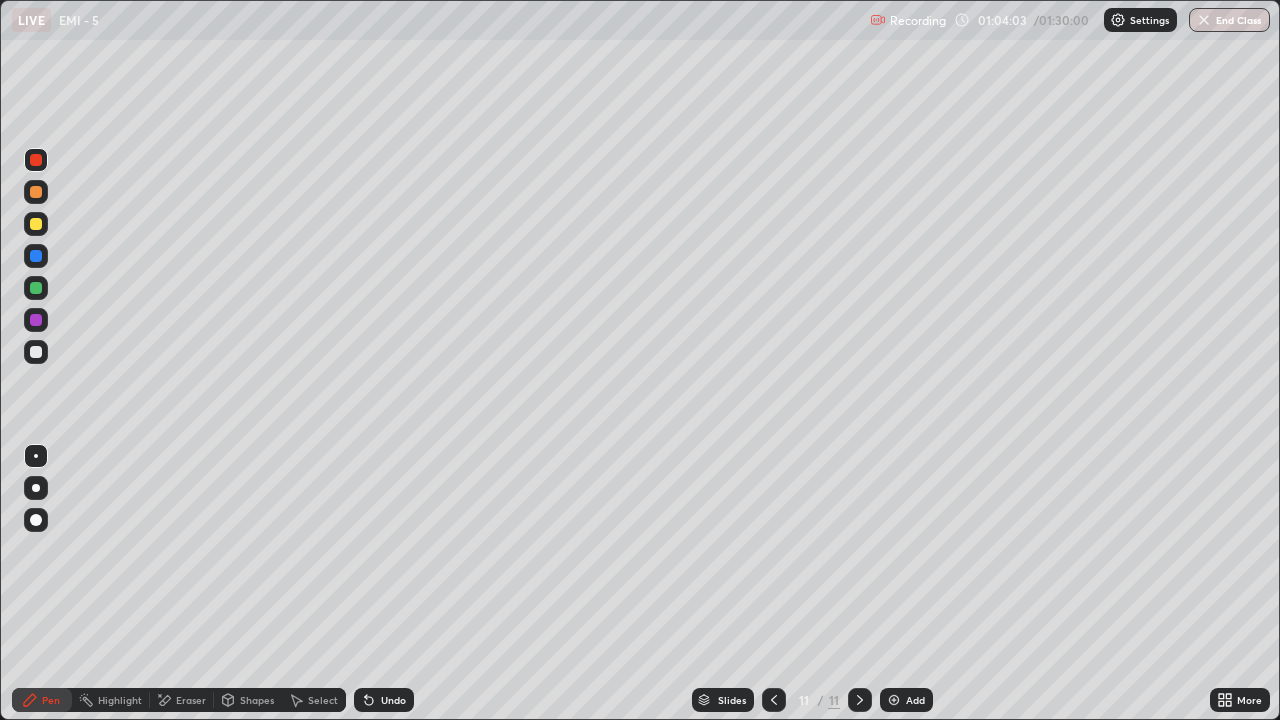click at bounding box center (36, 352) 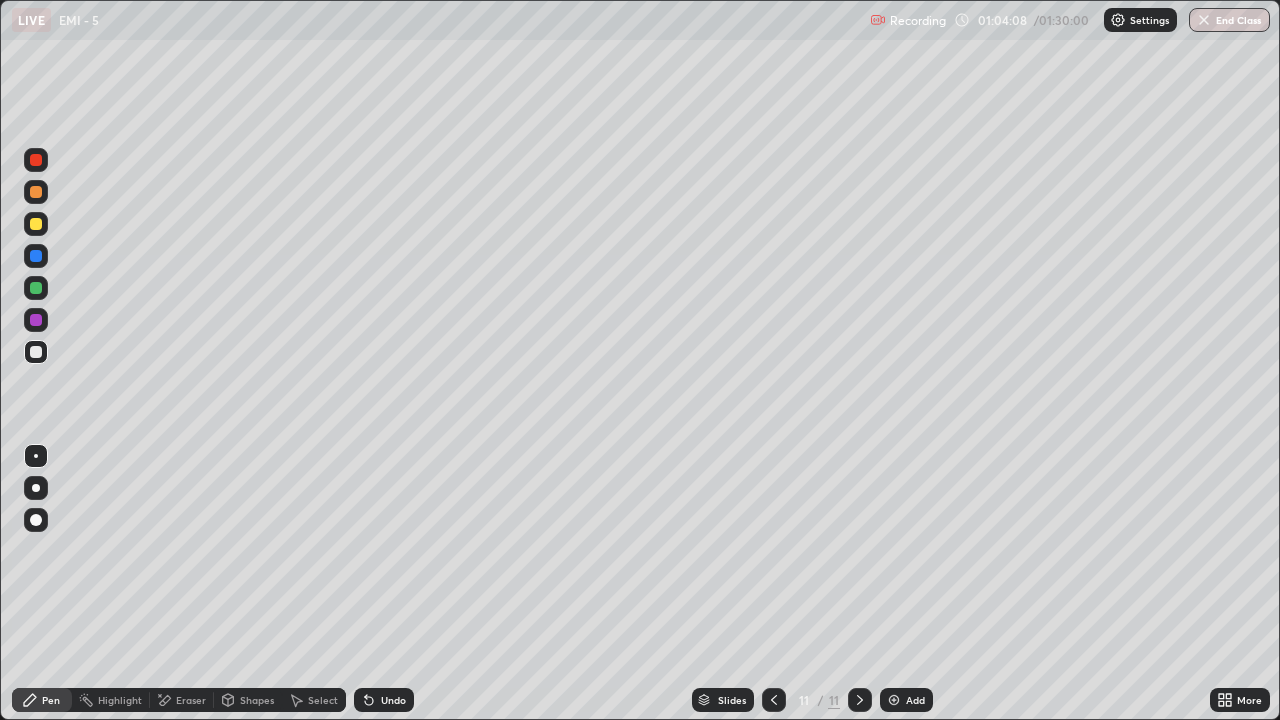 click on "Eraser" at bounding box center (191, 700) 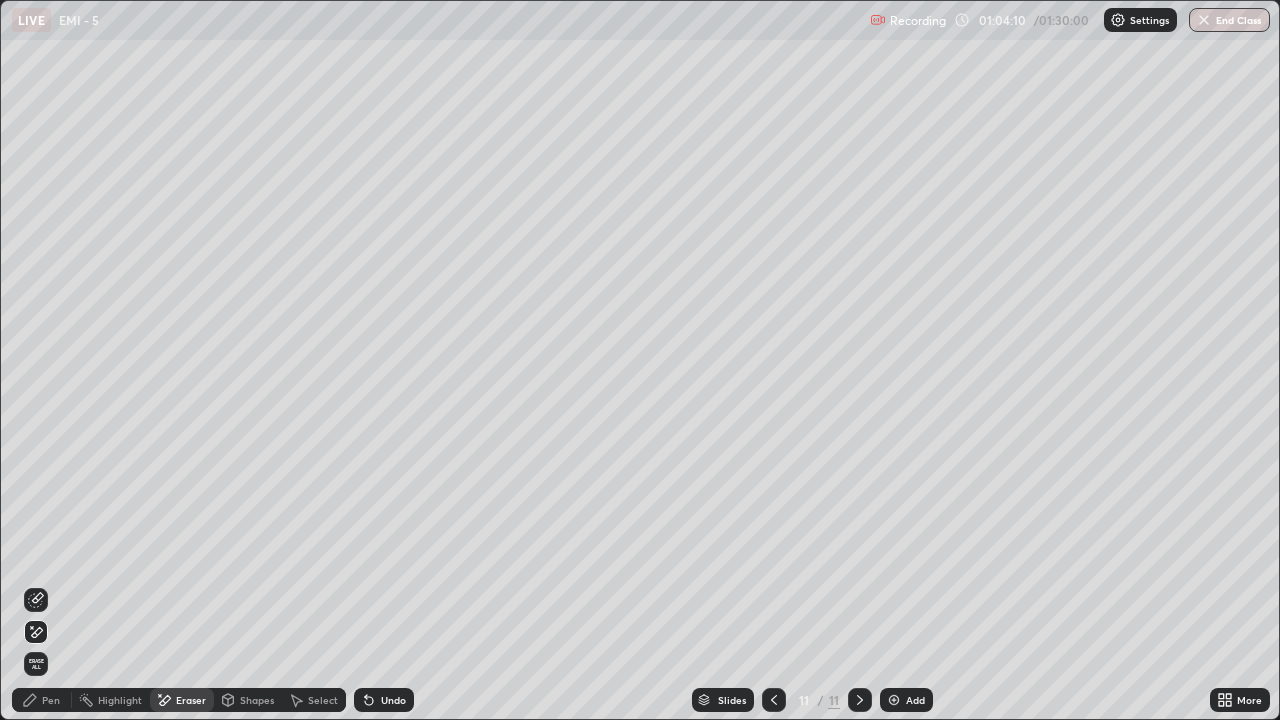 click on "Pen" at bounding box center [51, 700] 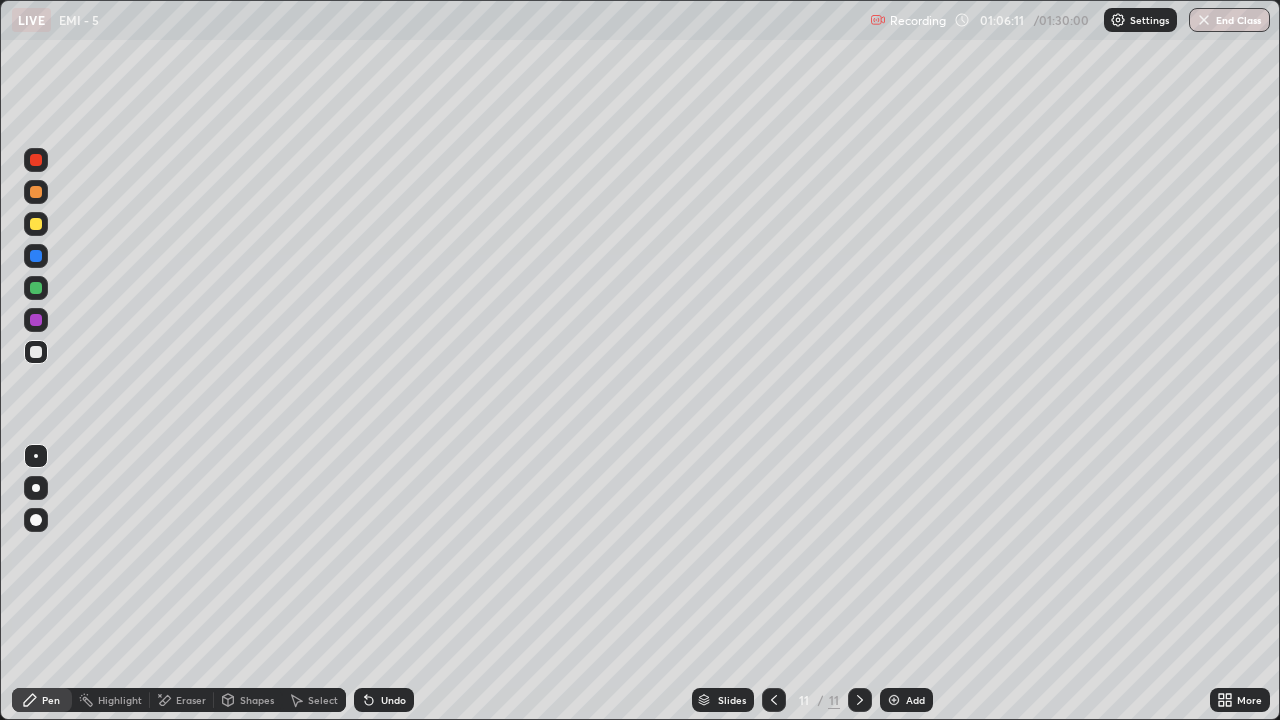 click at bounding box center (36, 160) 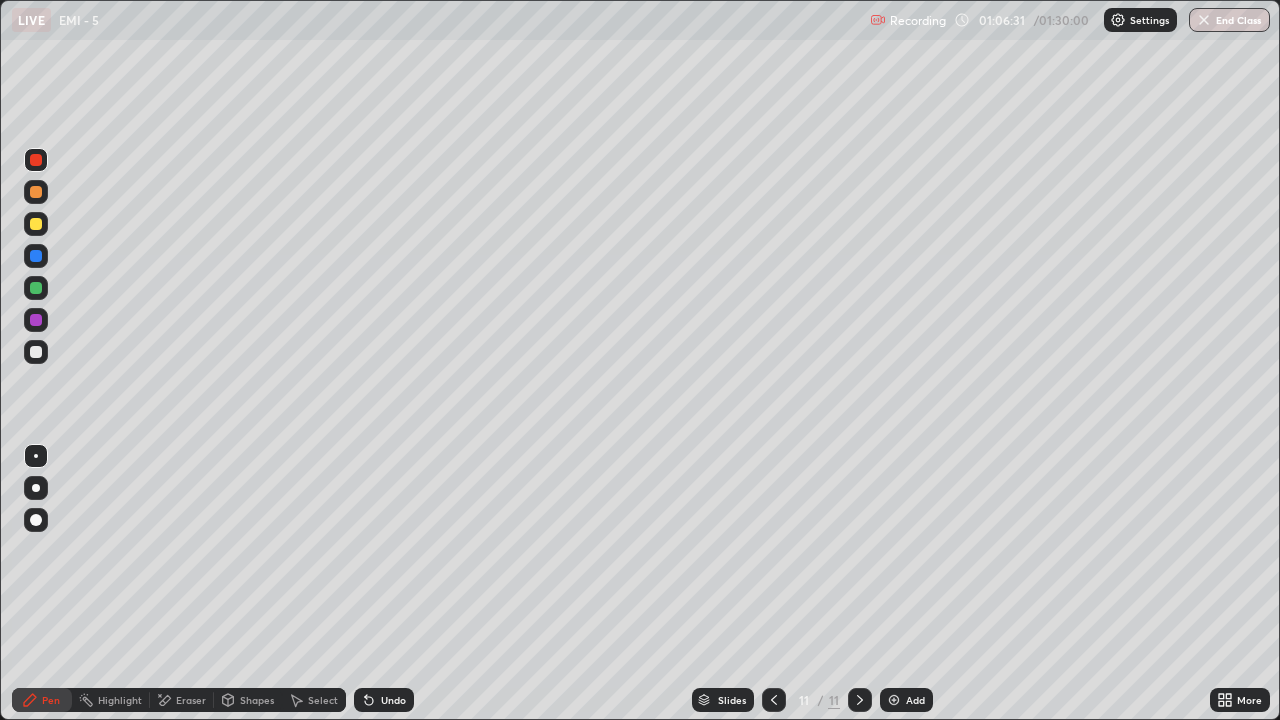 click 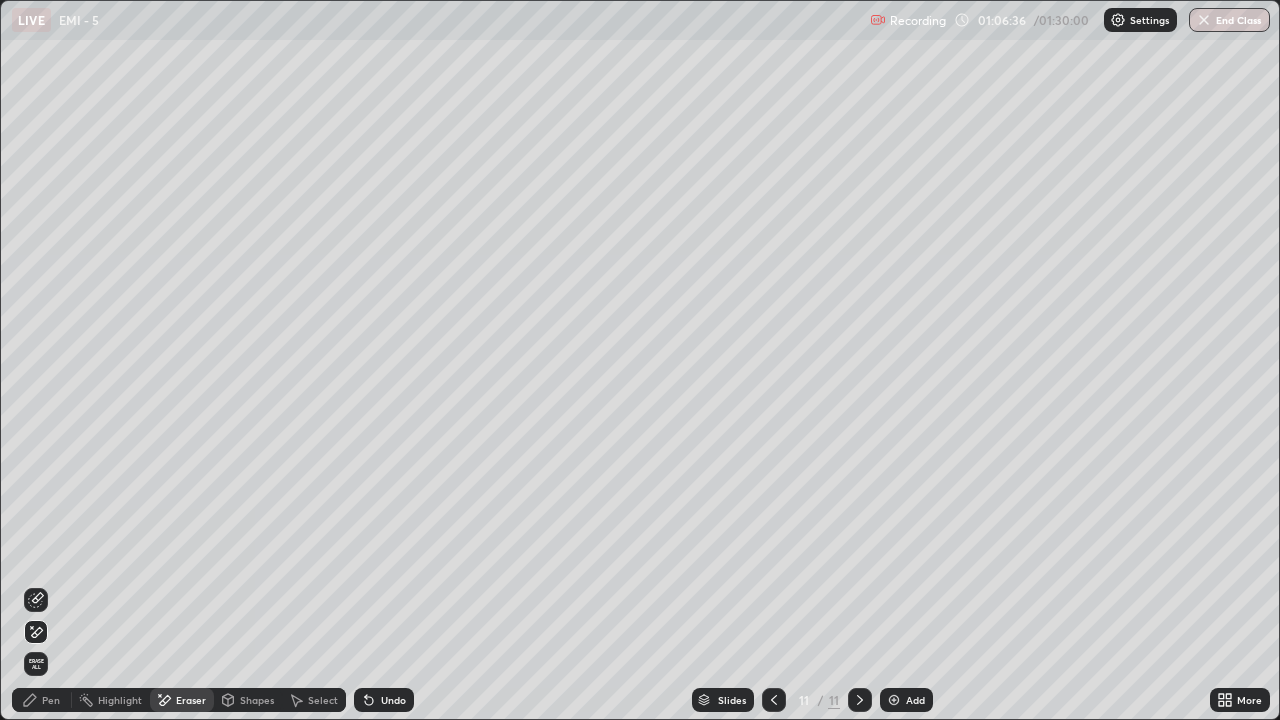 click on "Pen" at bounding box center (42, 700) 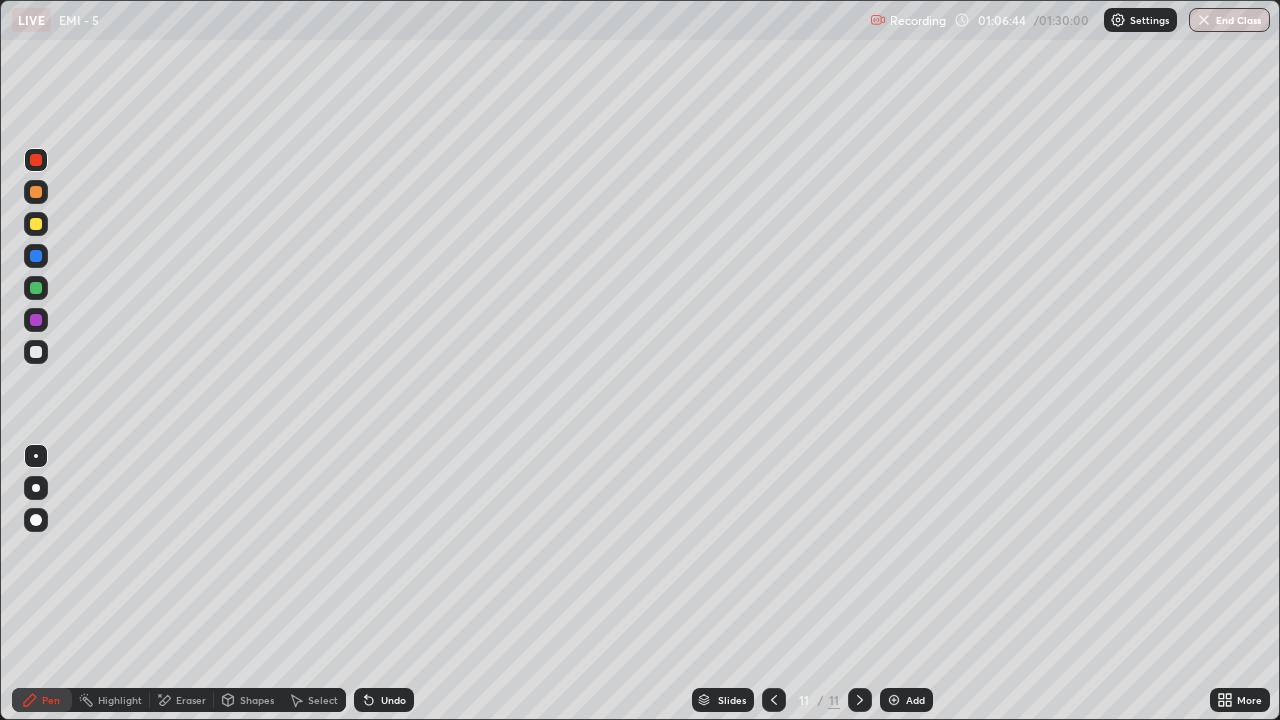 click on "Eraser" at bounding box center [182, 700] 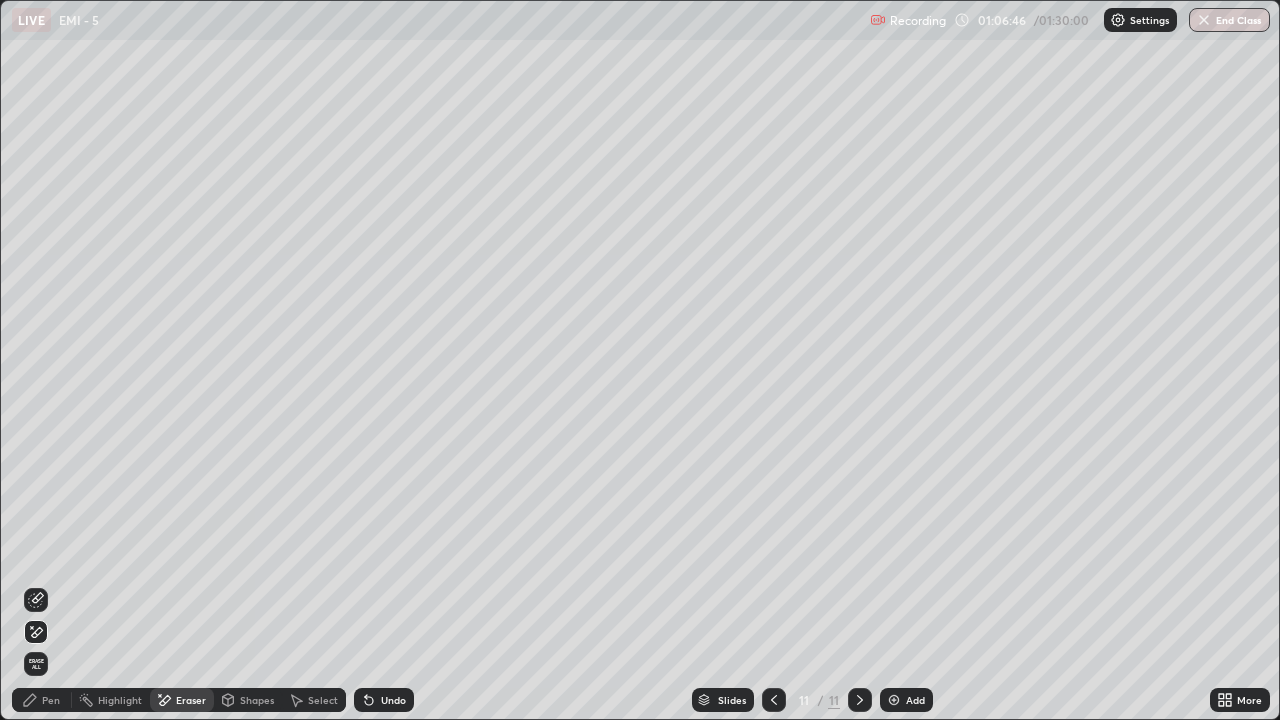 click on "Pen" at bounding box center [42, 700] 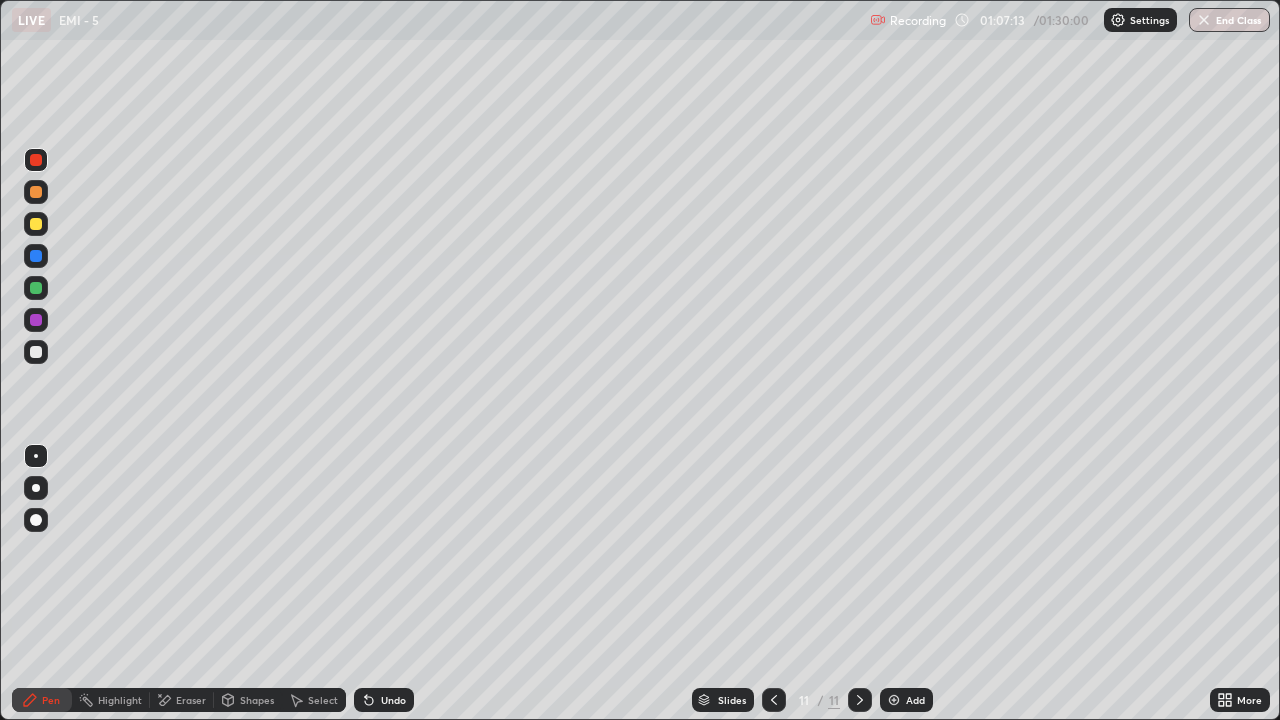 click at bounding box center (36, 352) 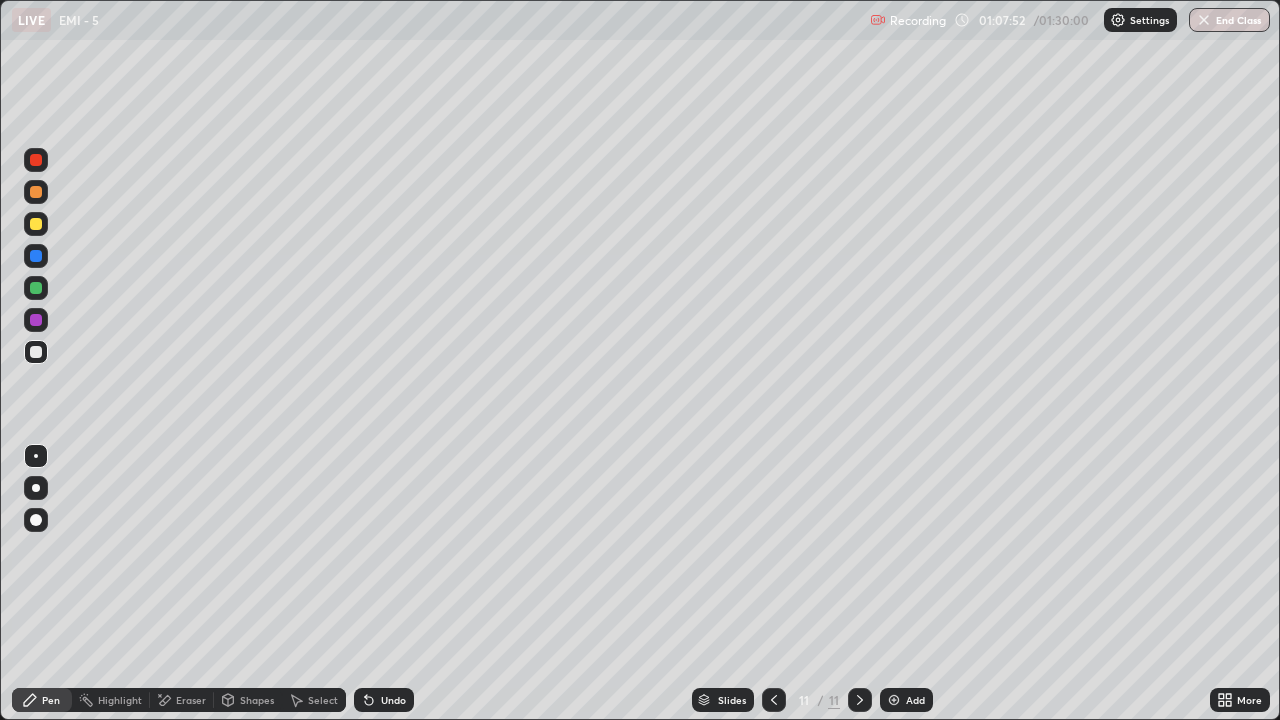 click at bounding box center (36, 352) 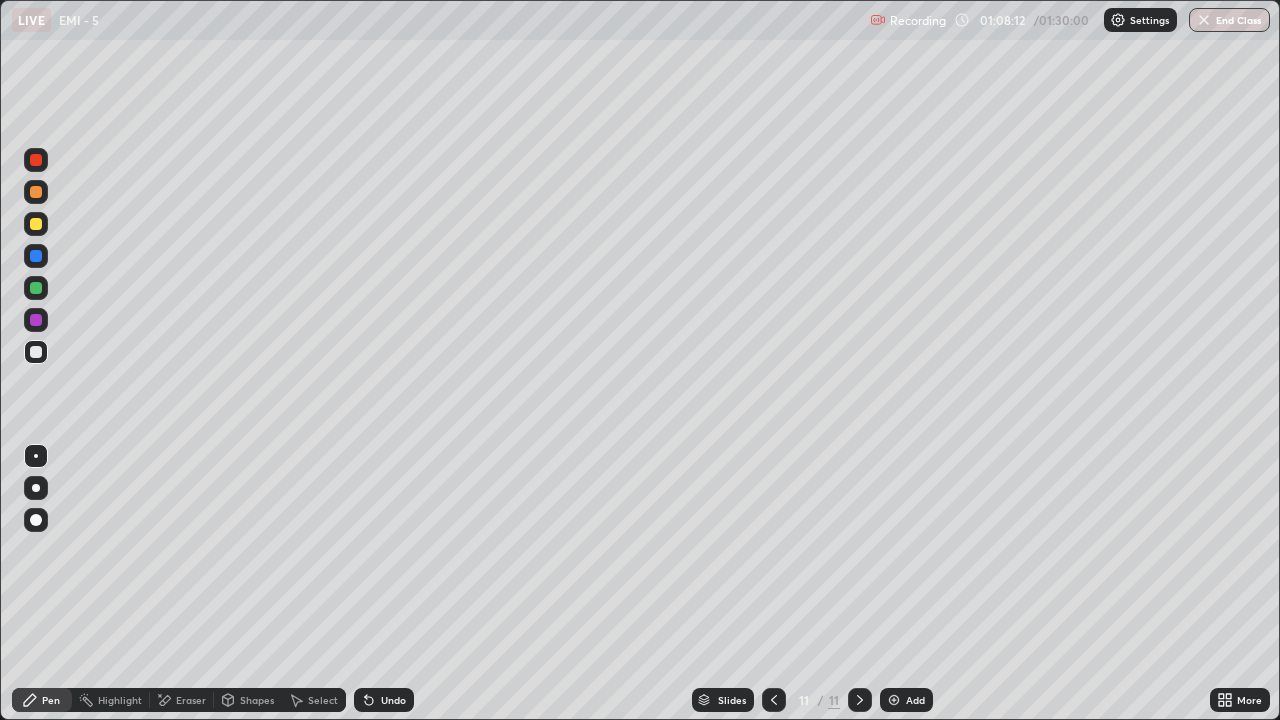 click on "Select" at bounding box center [323, 700] 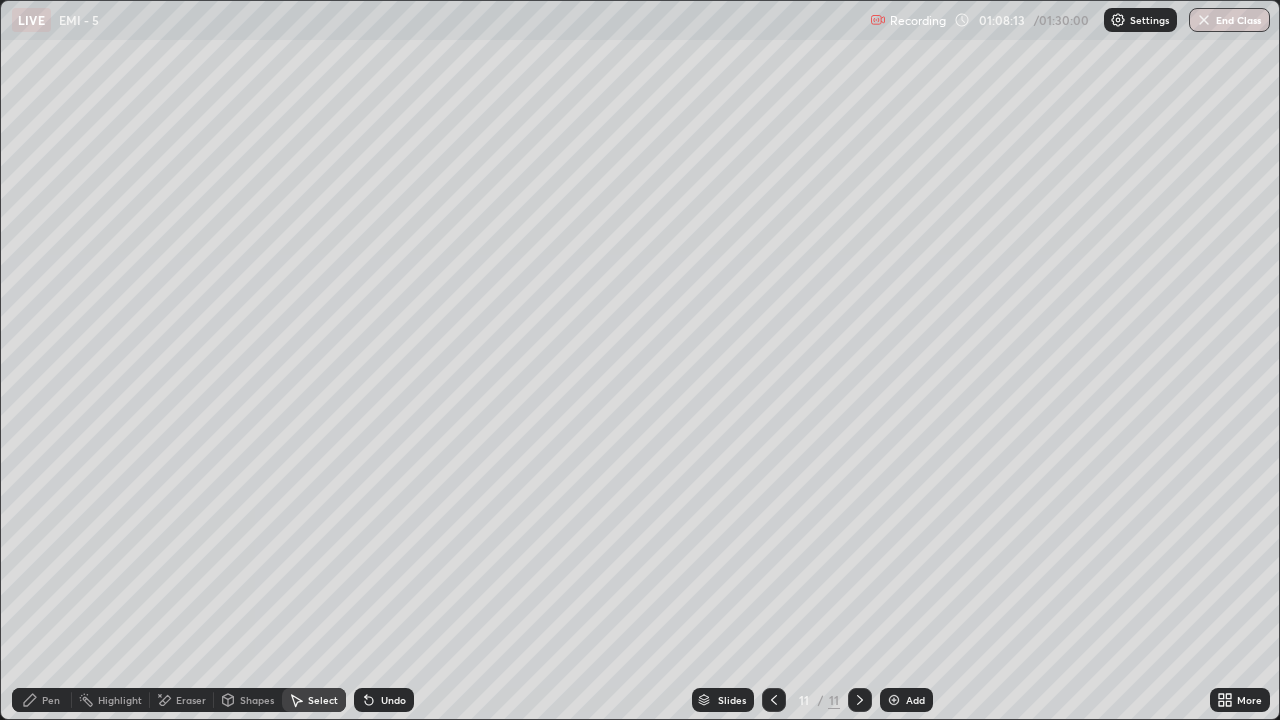 click on "Undo" at bounding box center [393, 700] 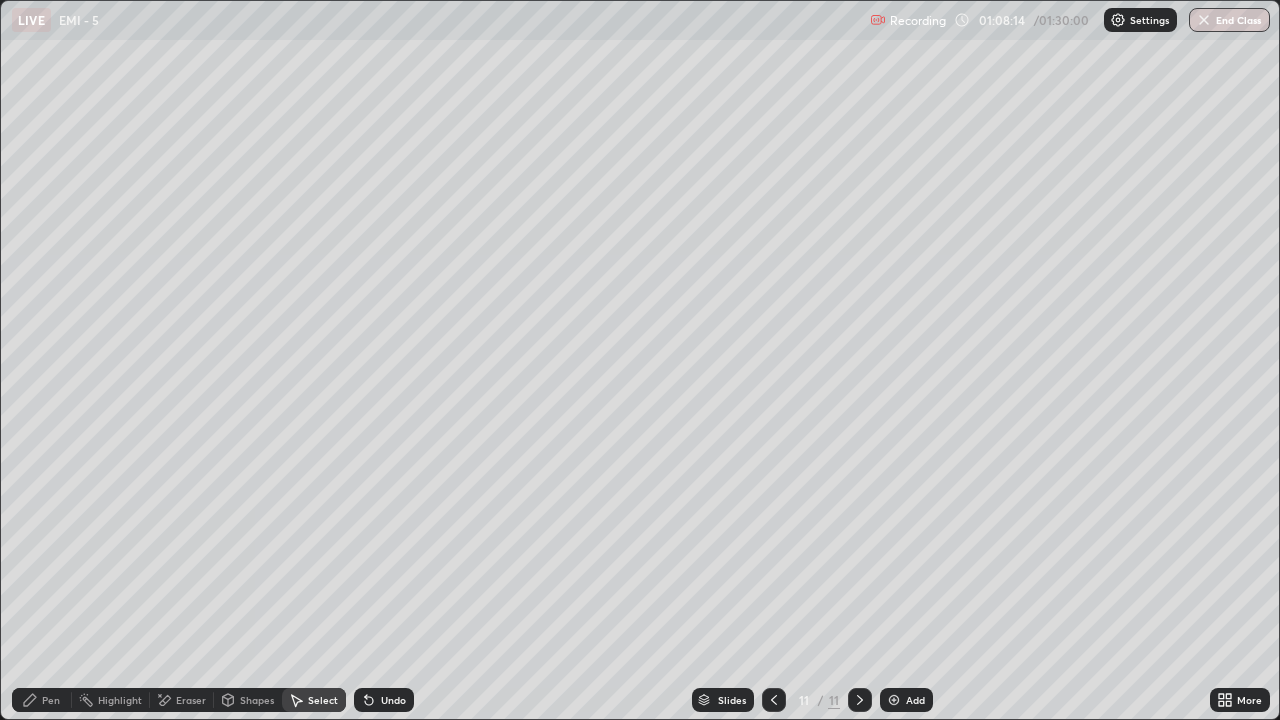 click on "Pen" at bounding box center [51, 700] 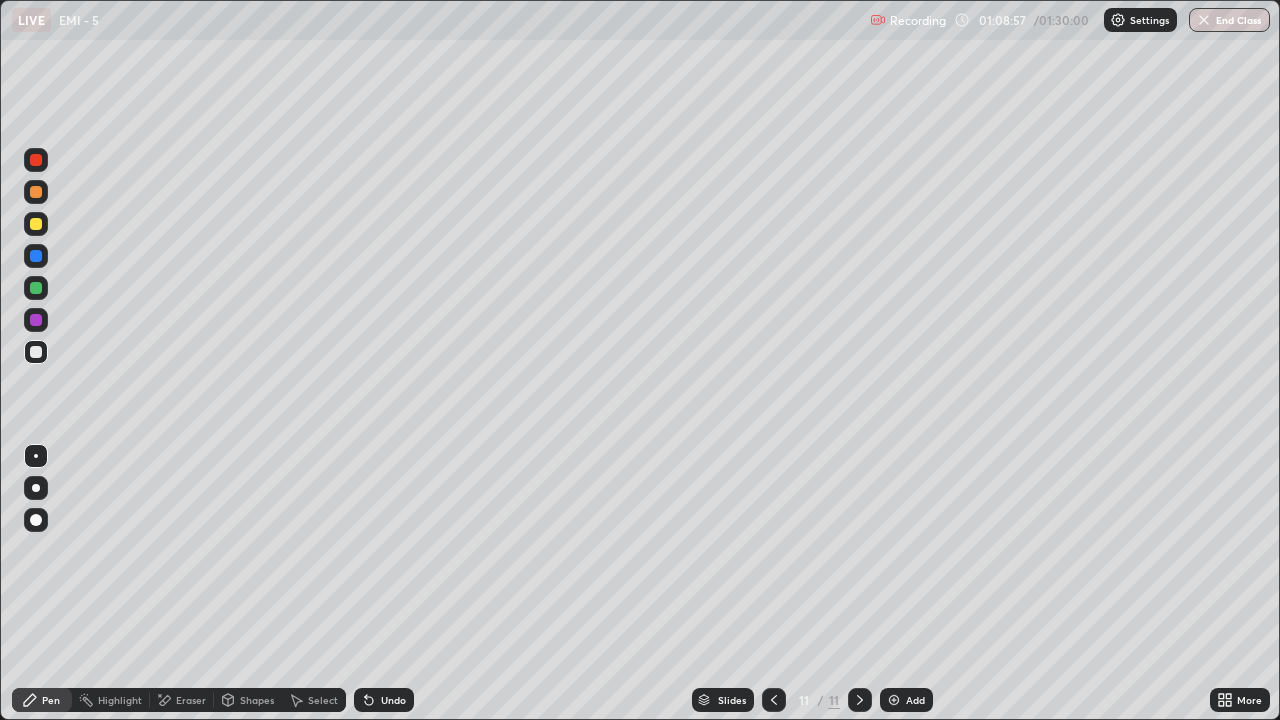 click at bounding box center [36, 352] 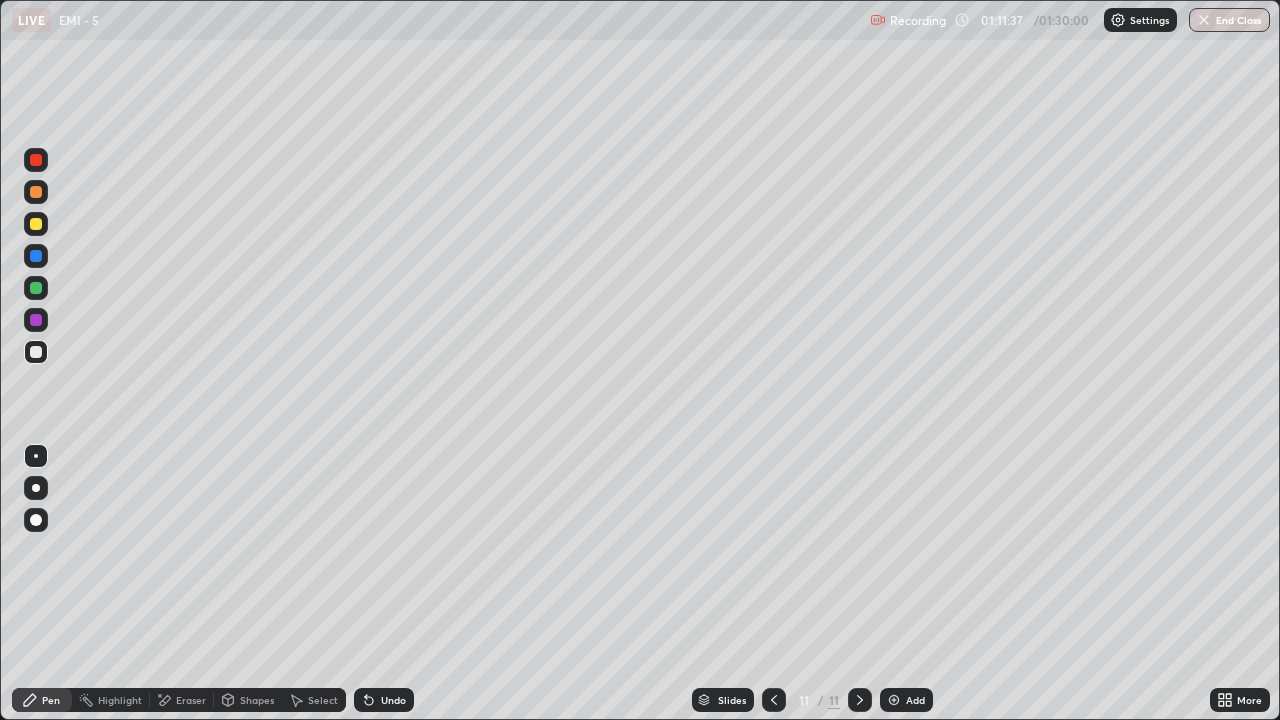click on "Eraser" at bounding box center (191, 700) 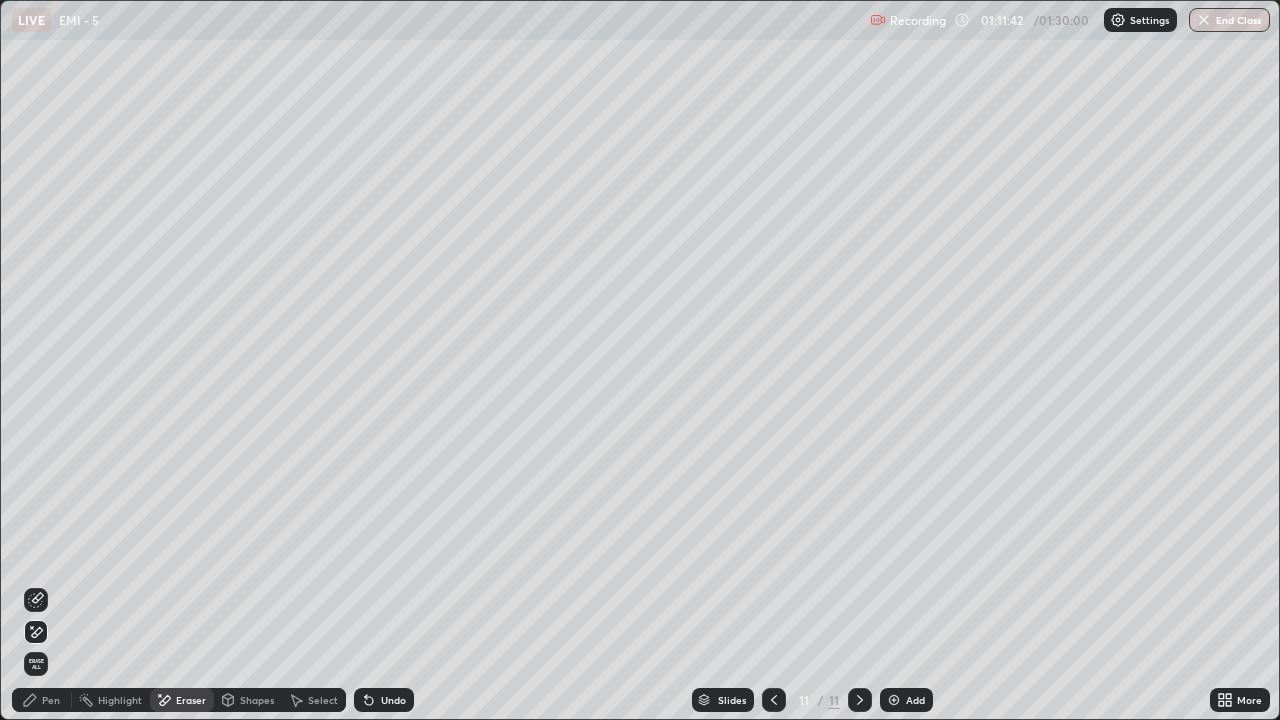 click on "Pen" at bounding box center [42, 700] 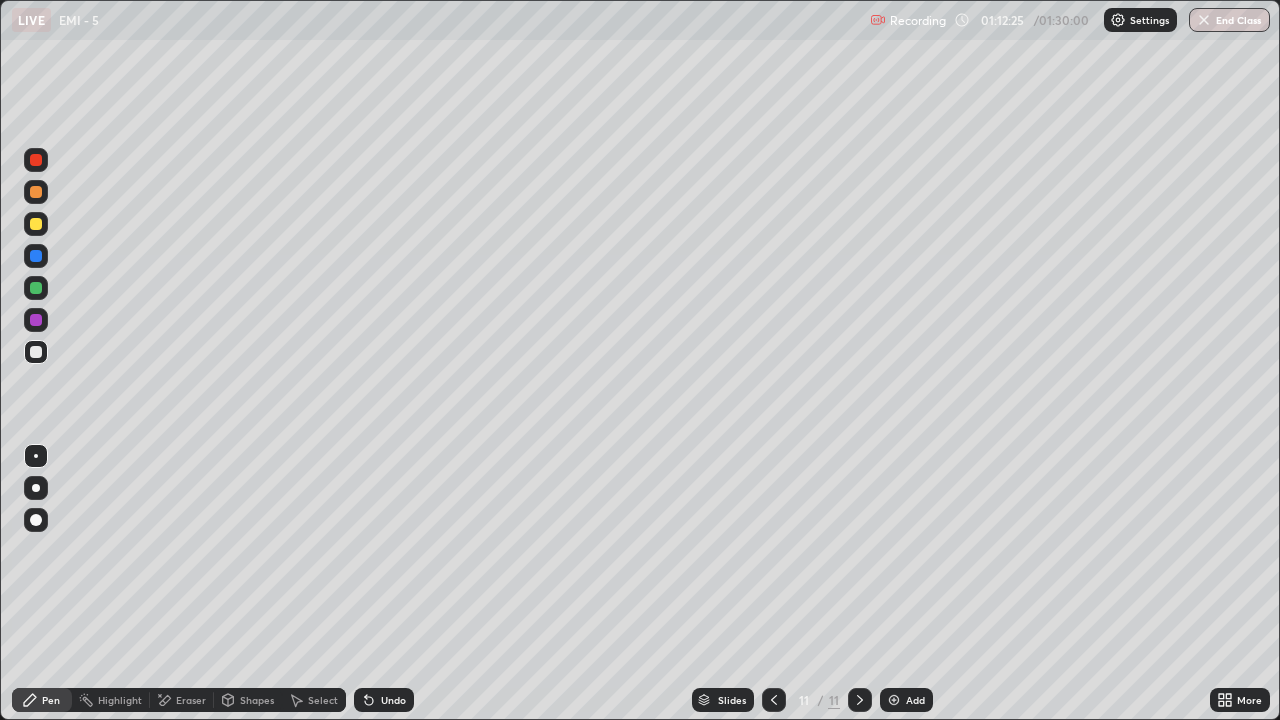 click on "Eraser" at bounding box center (191, 700) 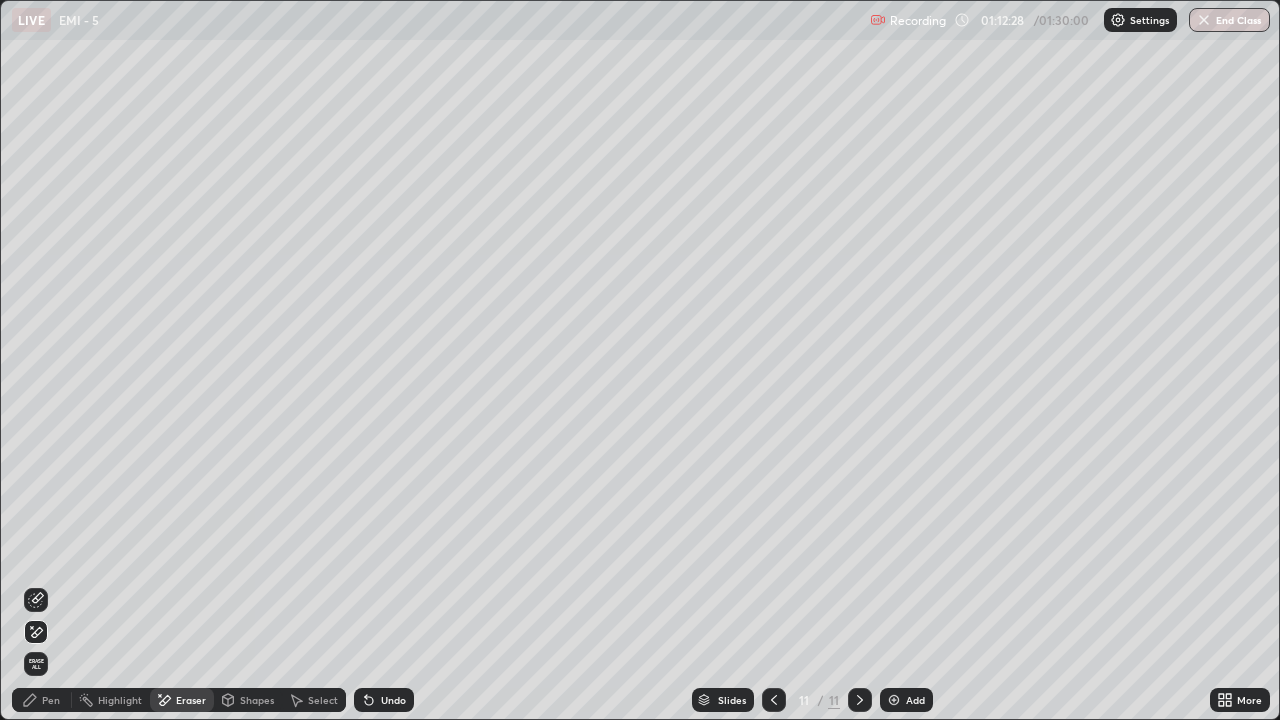 click on "Pen" at bounding box center (42, 700) 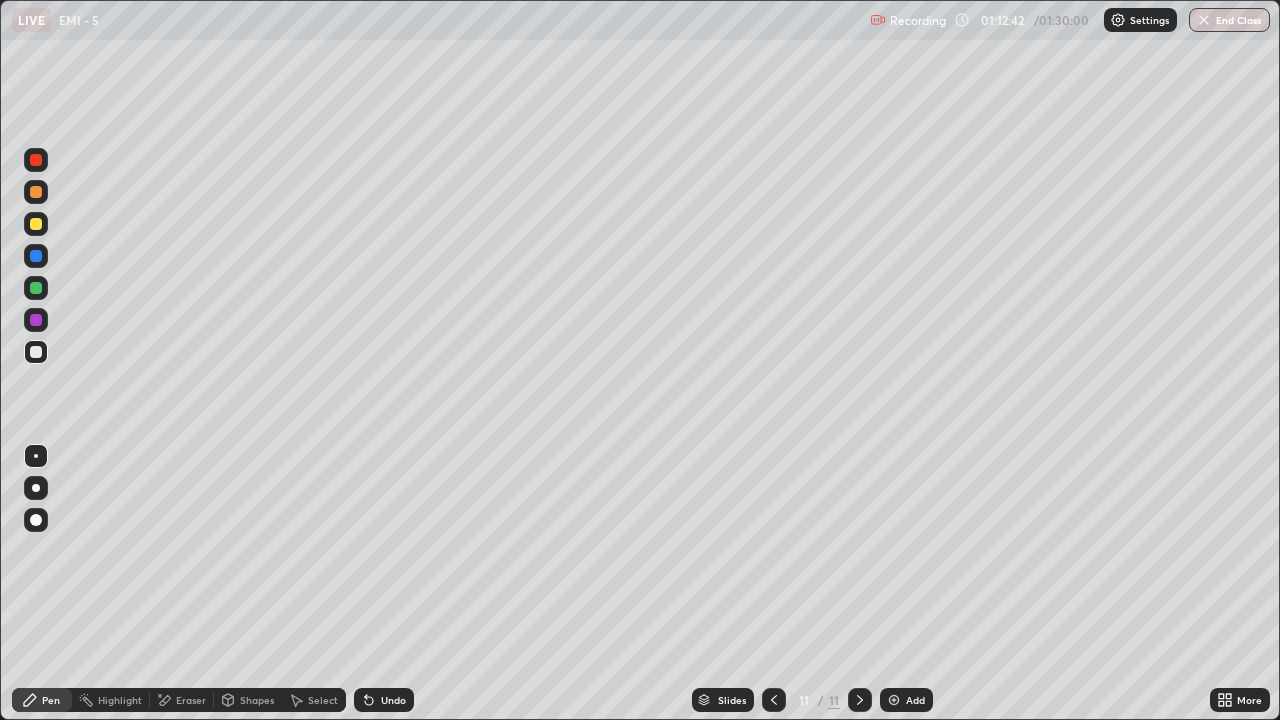 click on "Eraser" at bounding box center (191, 700) 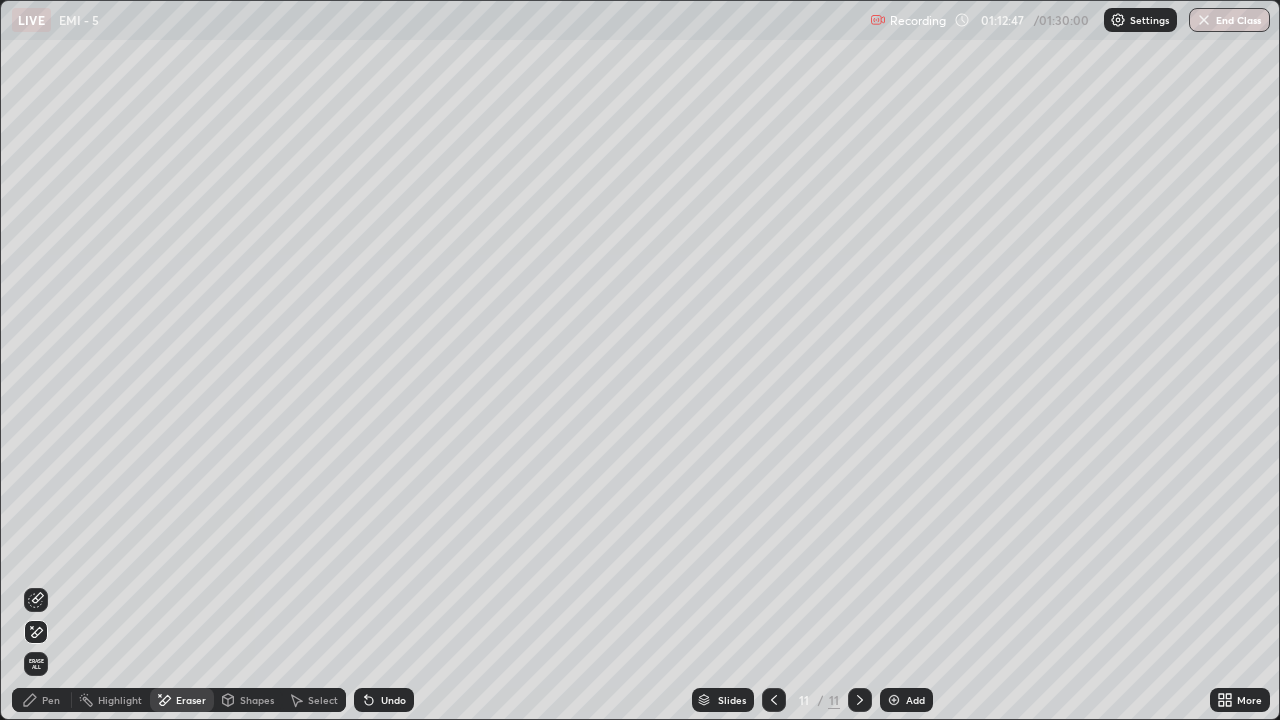 click on "Add" at bounding box center [915, 700] 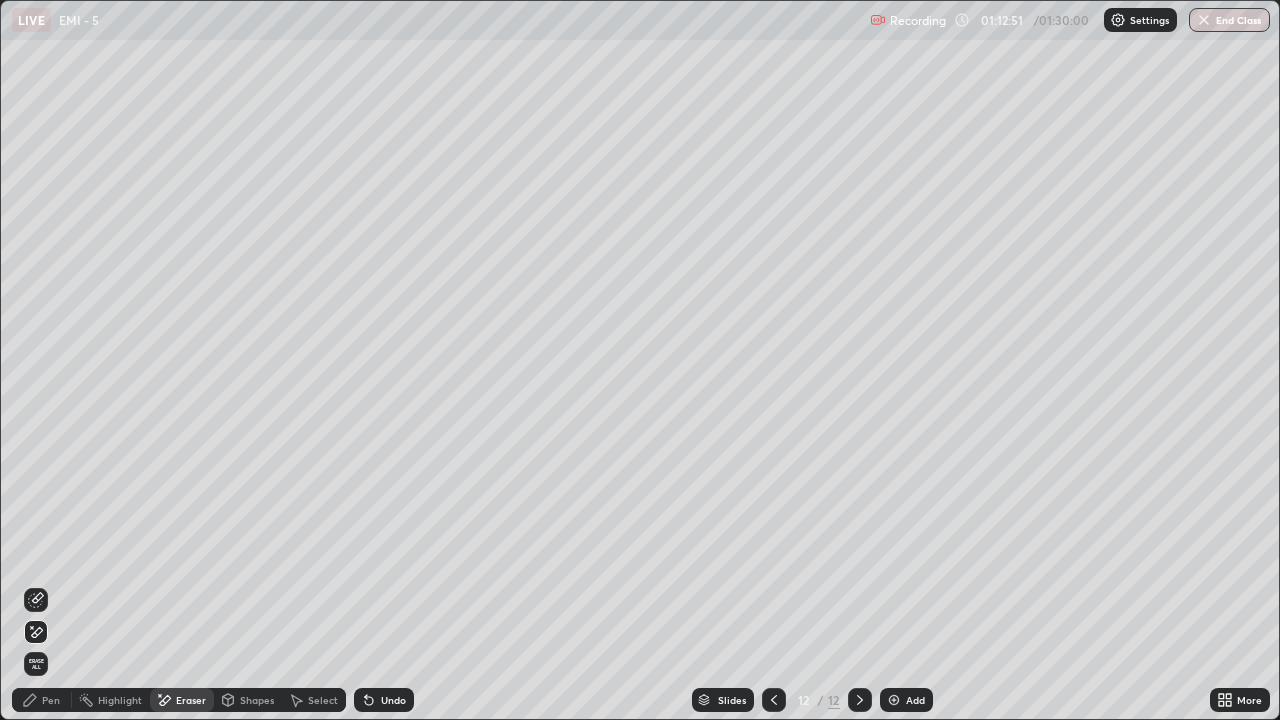 click on "Pen" at bounding box center (51, 700) 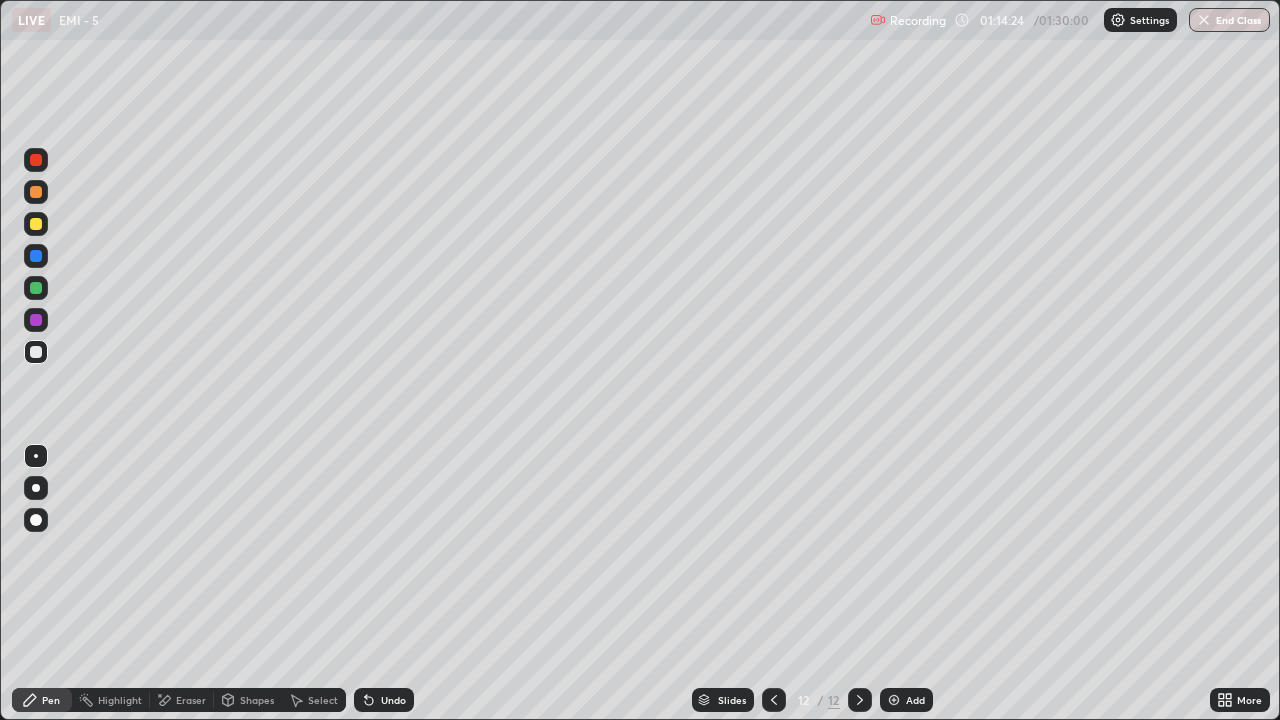 click 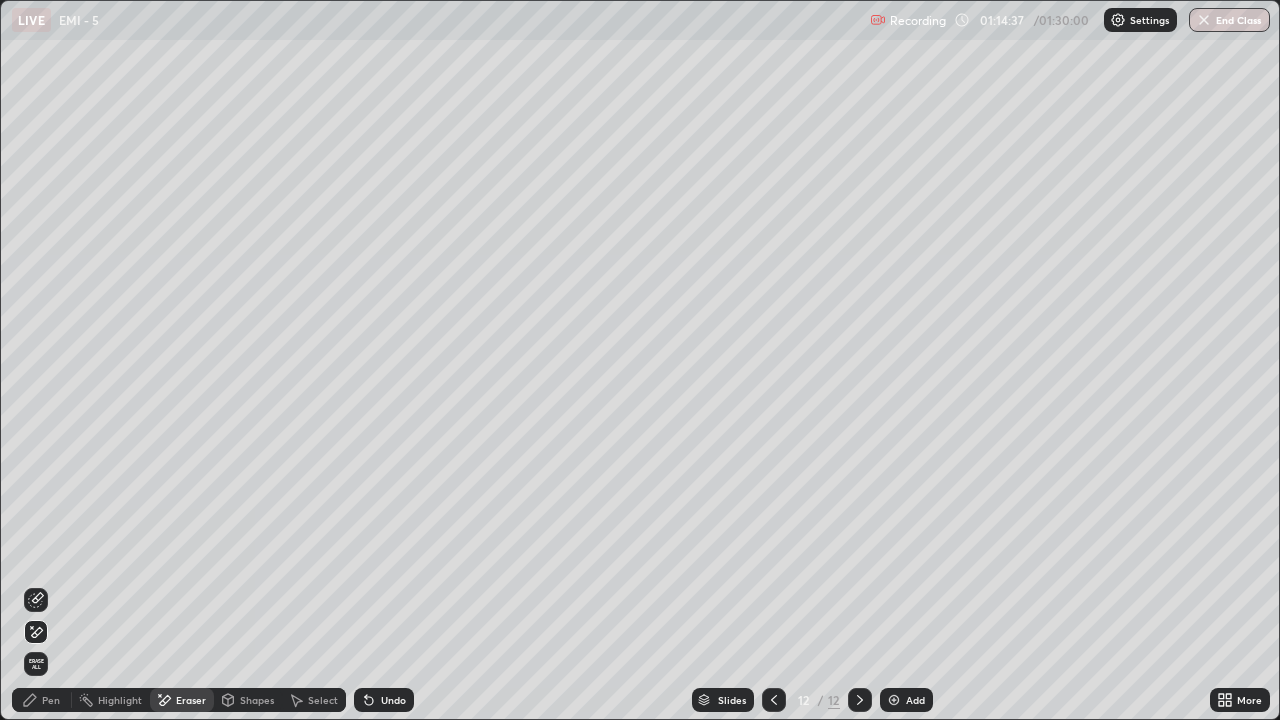 click on "Pen" at bounding box center [42, 700] 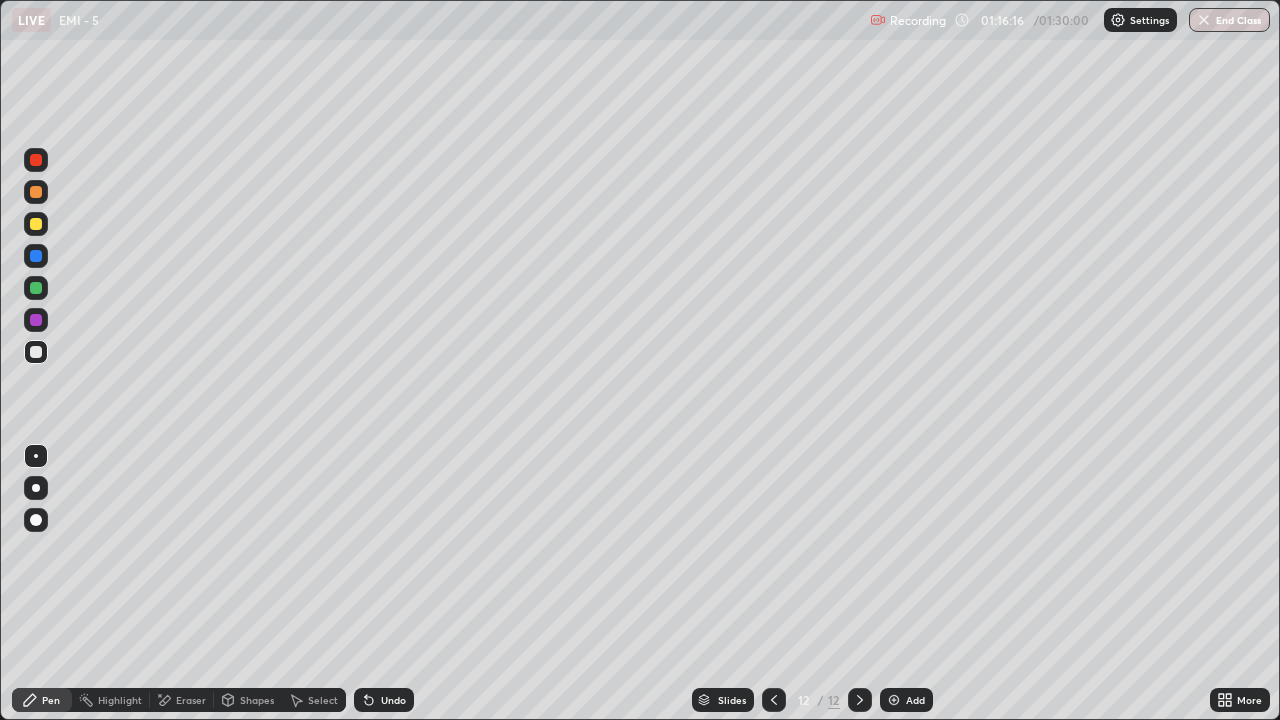 click 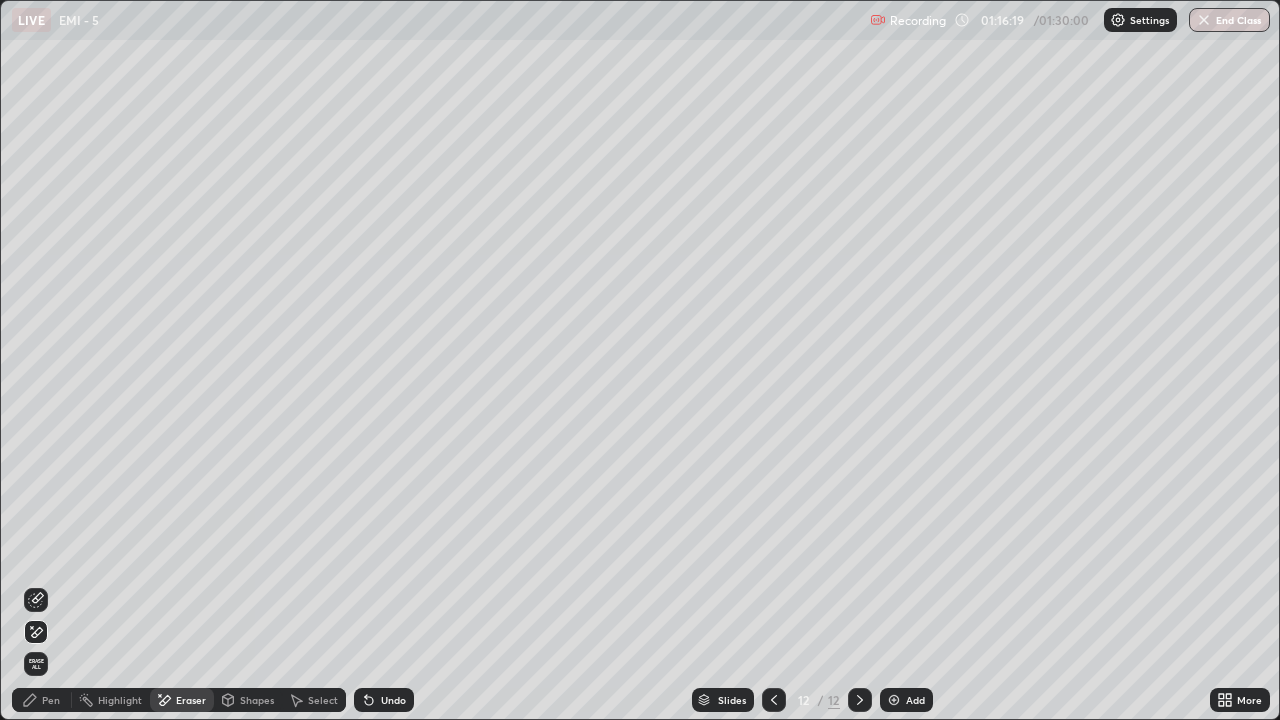 click on "Pen" at bounding box center [51, 700] 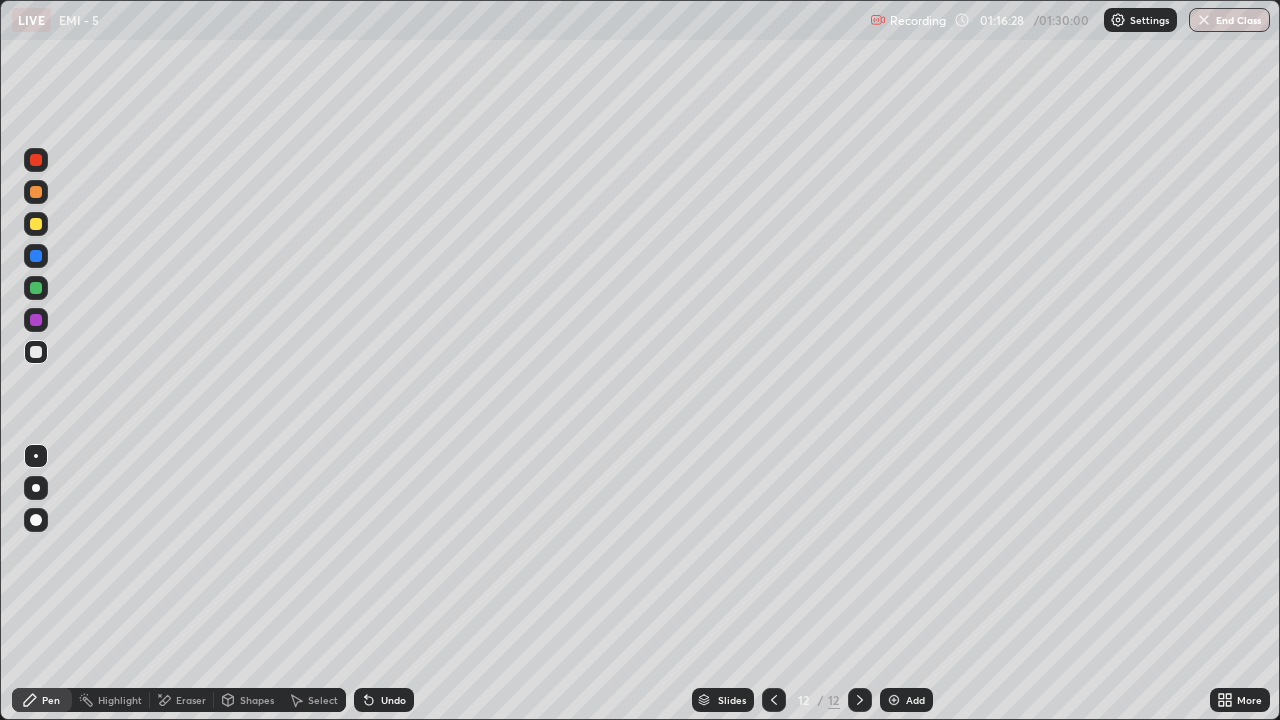click at bounding box center (36, 160) 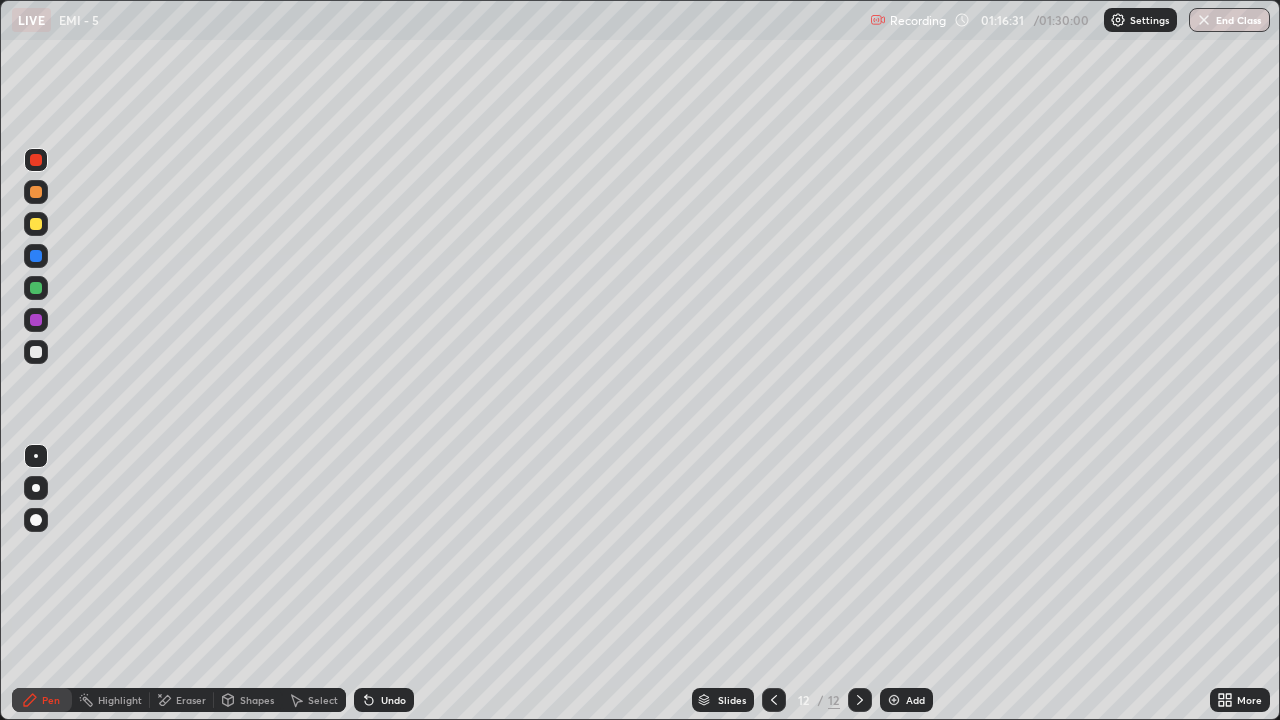 click at bounding box center (36, 352) 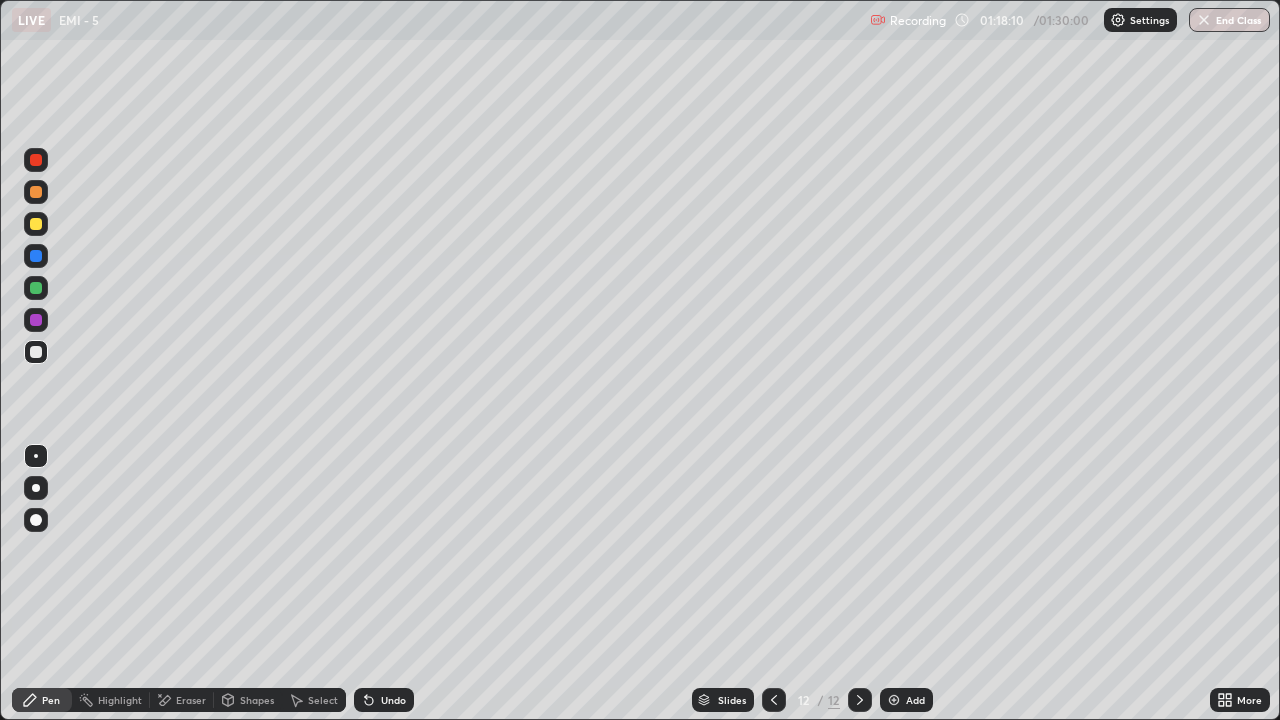 click at bounding box center [36, 160] 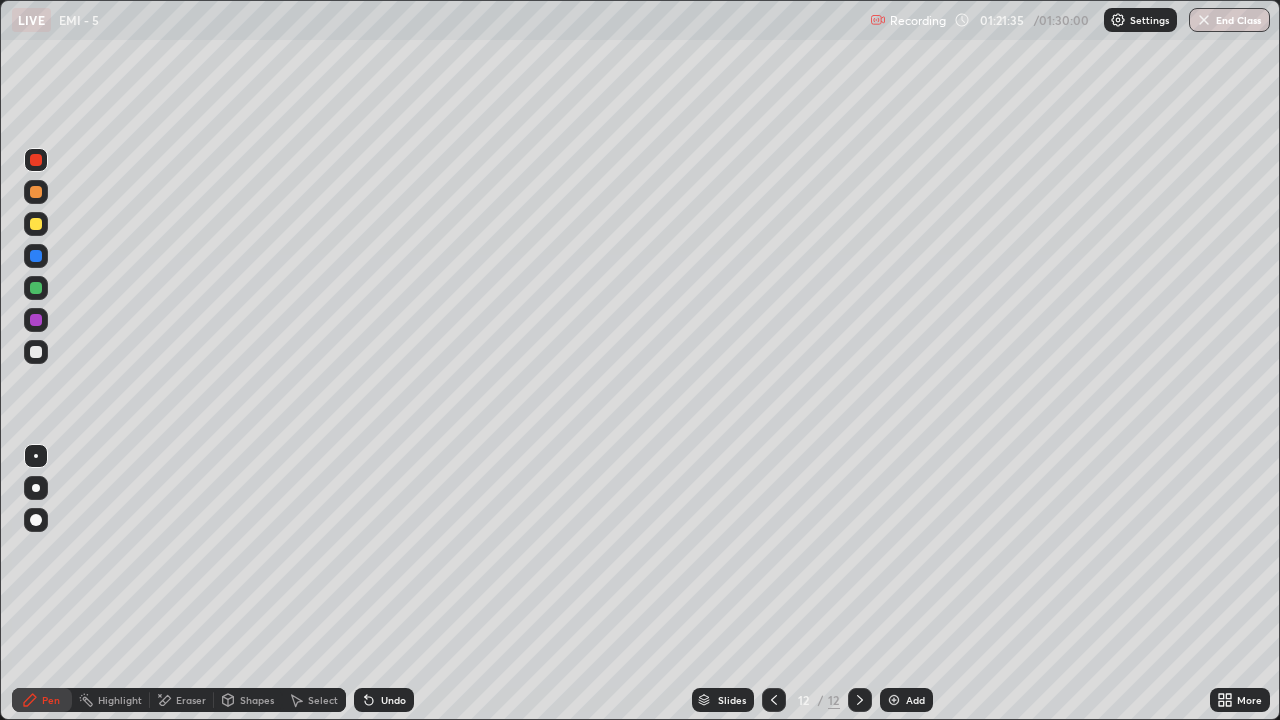 click on "End Class" at bounding box center (1229, 20) 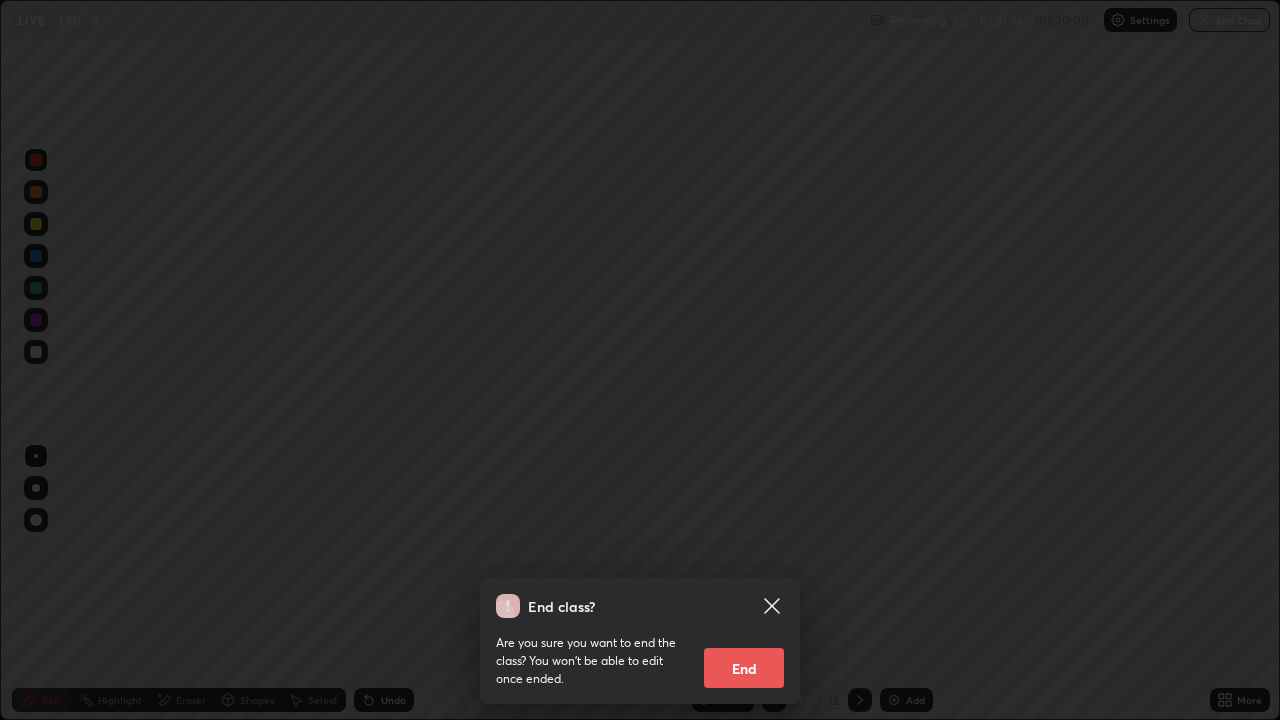 click on "End" at bounding box center [744, 668] 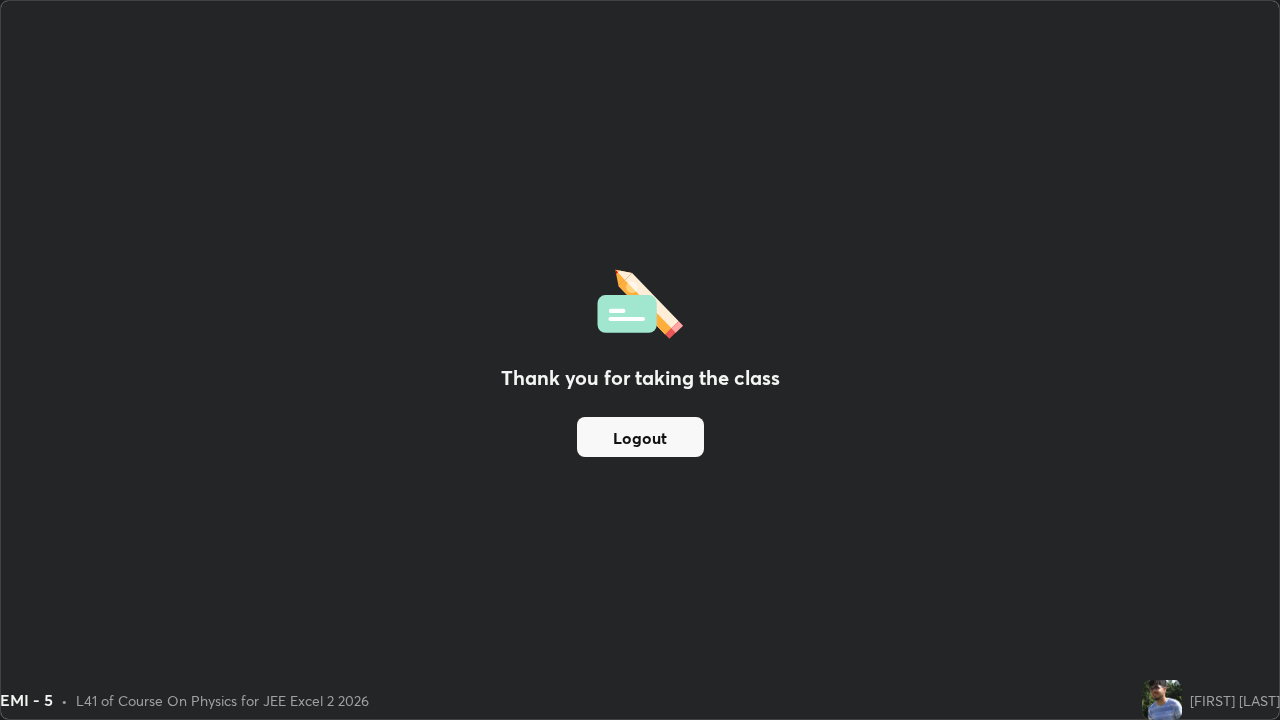 click on "Logout" at bounding box center (640, 437) 